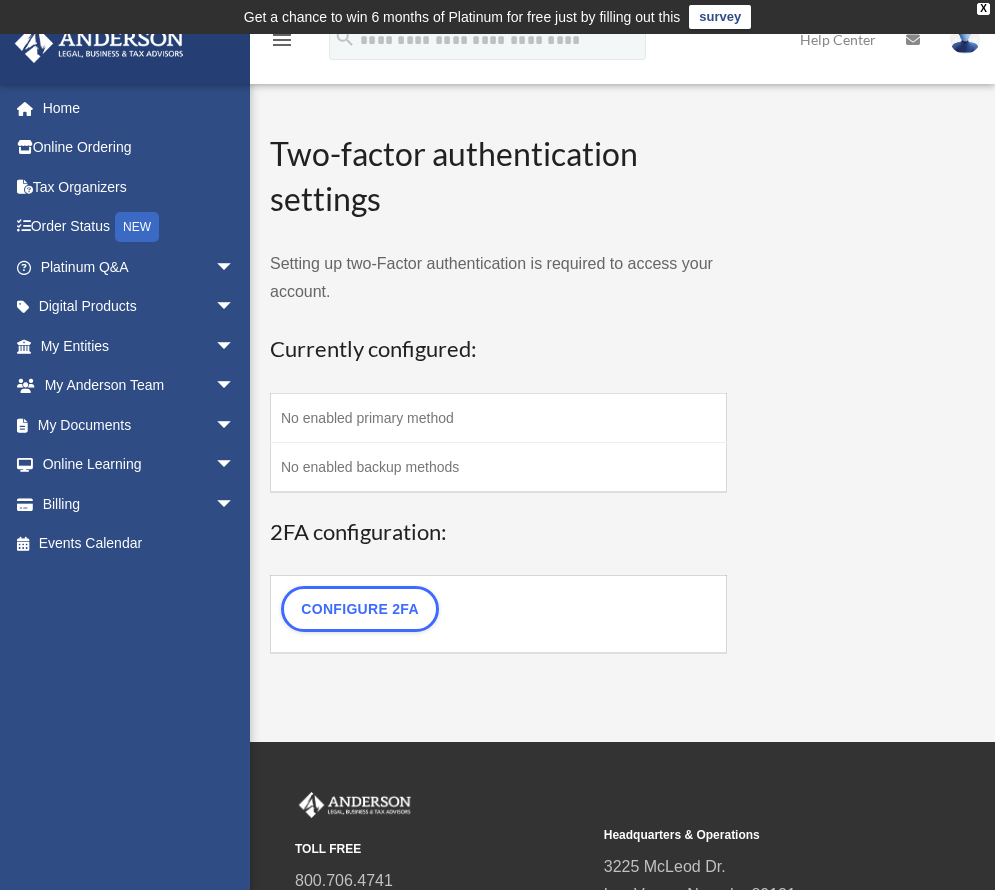 scroll, scrollTop: 0, scrollLeft: 0, axis: both 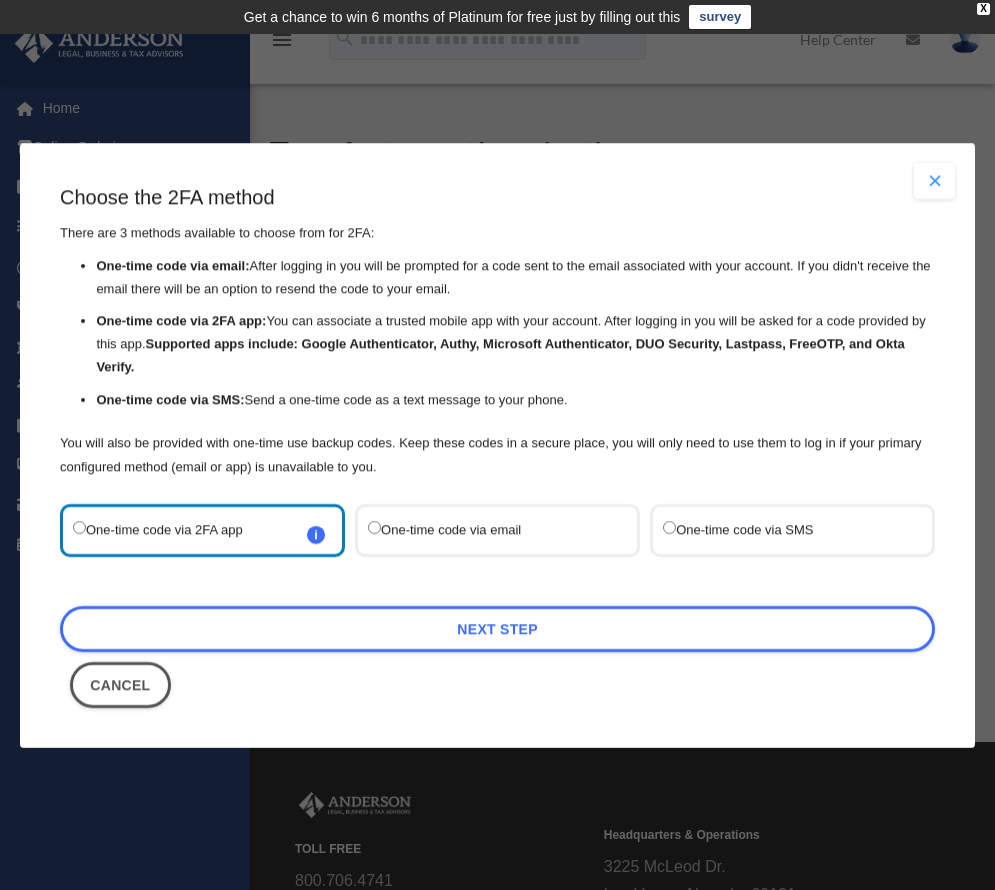 click on "One-time code via SMS" at bounding box center (782, 529) 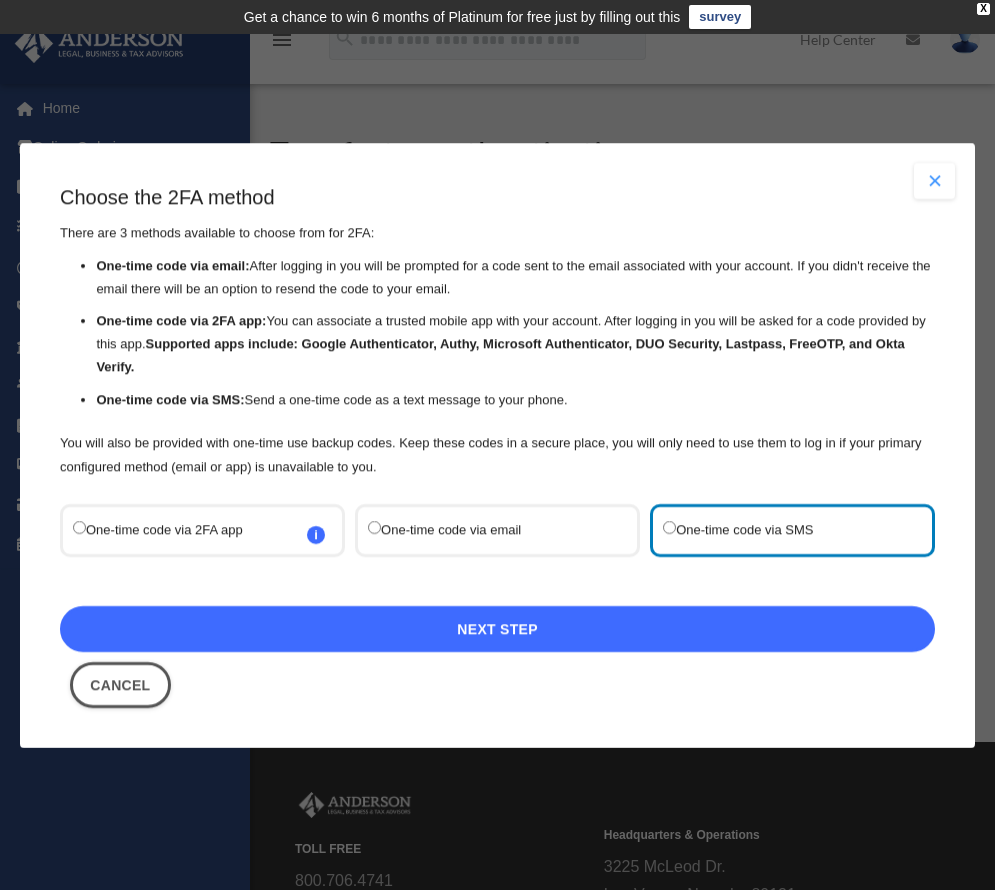click on "Next Step" at bounding box center (497, 628) 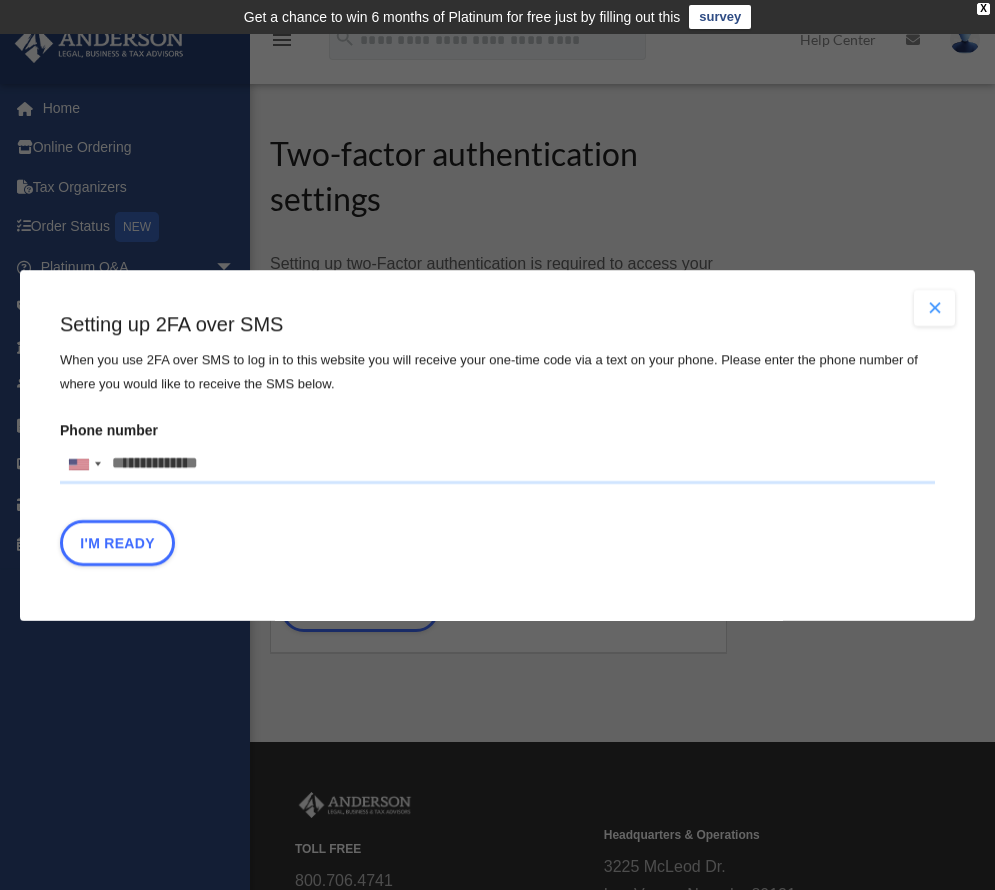 click on "Phone number						 United States +1 United Kingdom +44 Afghanistan (‫افغانستان‬‎) +93 Albania (Shqipëri) +355 Algeria (‫الجزائر‬‎) +213 American Samoa +1 Andorra +376 Angola +244 Anguilla +1 Antigua and Barbuda +1 Argentina +54 Armenia (Հայաստան) +374 Aruba +297 Ascension Island +247 Australia +61 Austria (Österreich) +43 Azerbaijan (Azərbaycan) +994 Bahamas +1 Bahrain (‫البحرين‬‎) +973 Bangladesh (বাংলাদেশ) +880 Barbados +1 Belarus (Беларусь) +375 Belgium (België) +32 Belize +501 Benin (Bénin) +229 Bermuda +1 Bhutan (འབྲུག) +975 Bolivia +591 Bosnia and Herzegovina (Босна и Херцеговина) +387 Botswana +267 Brazil (Brasil) +55 British Indian Ocean Territory +246 British Virgin Islands +1 Brunei +673 Bulgaria (България) +359 Burkina Faso +226 Burundi (Uburundi) +257 Cambodia (កម្ពុជា) +855 Cameroon (Cameroun) +237 Canada +1 Cape Verde (Kabu Verdi) +238 Caribbean Netherlands +599" at bounding box center [497, 464] 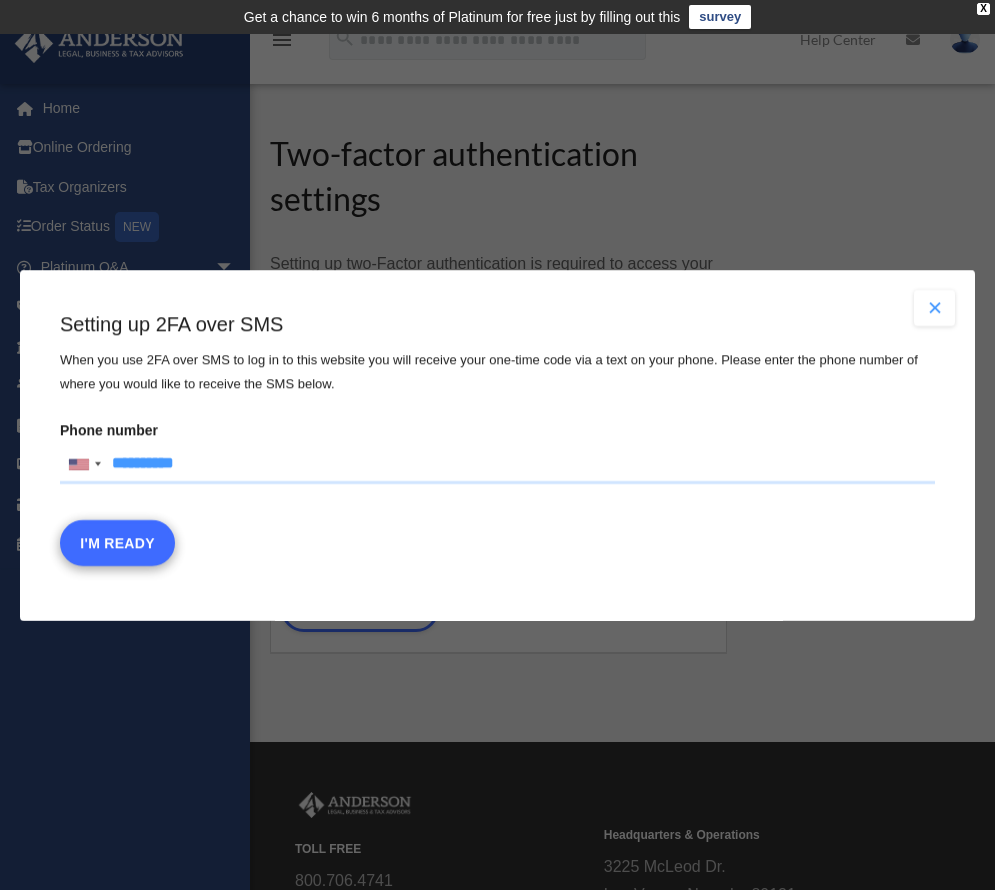 type on "**********" 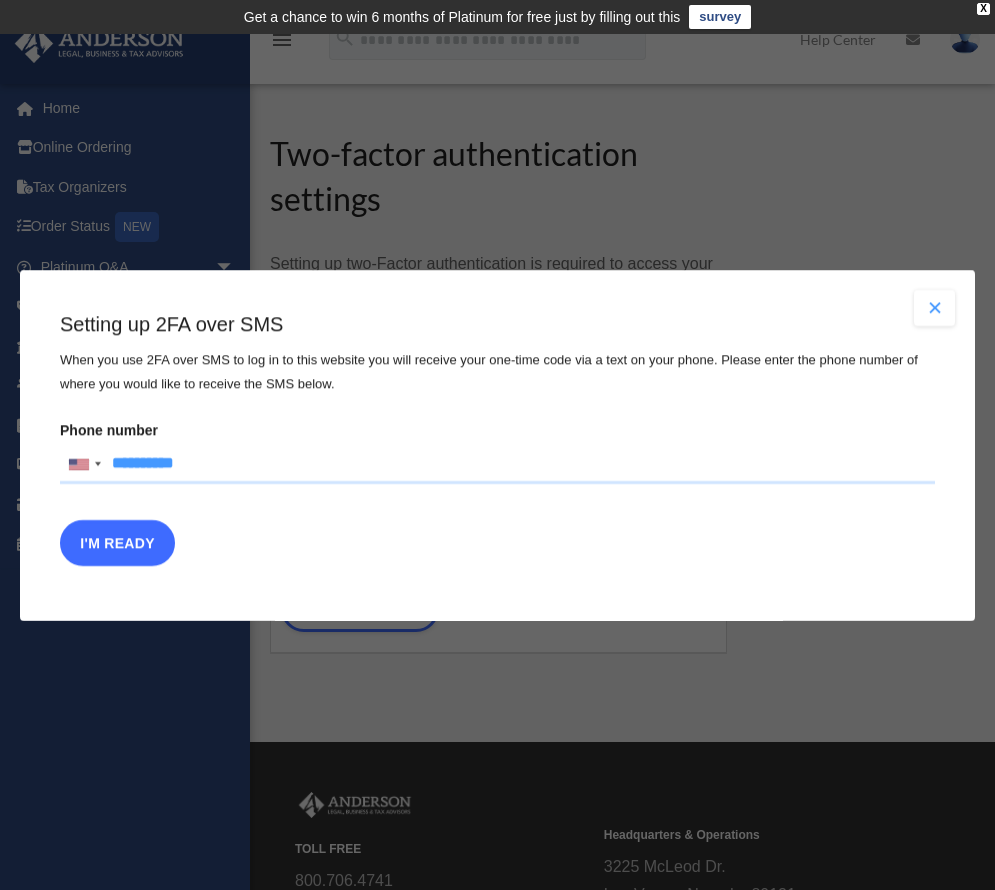 click on "I'm Ready" at bounding box center (117, 542) 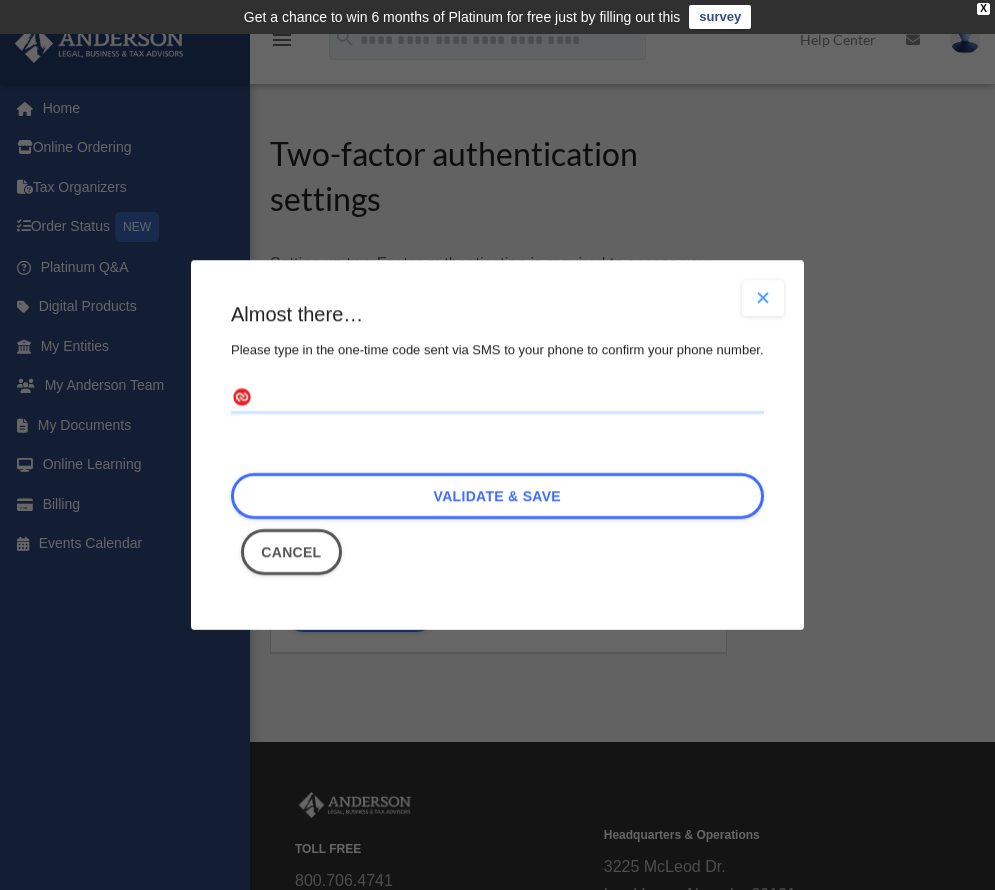 click at bounding box center (497, 398) 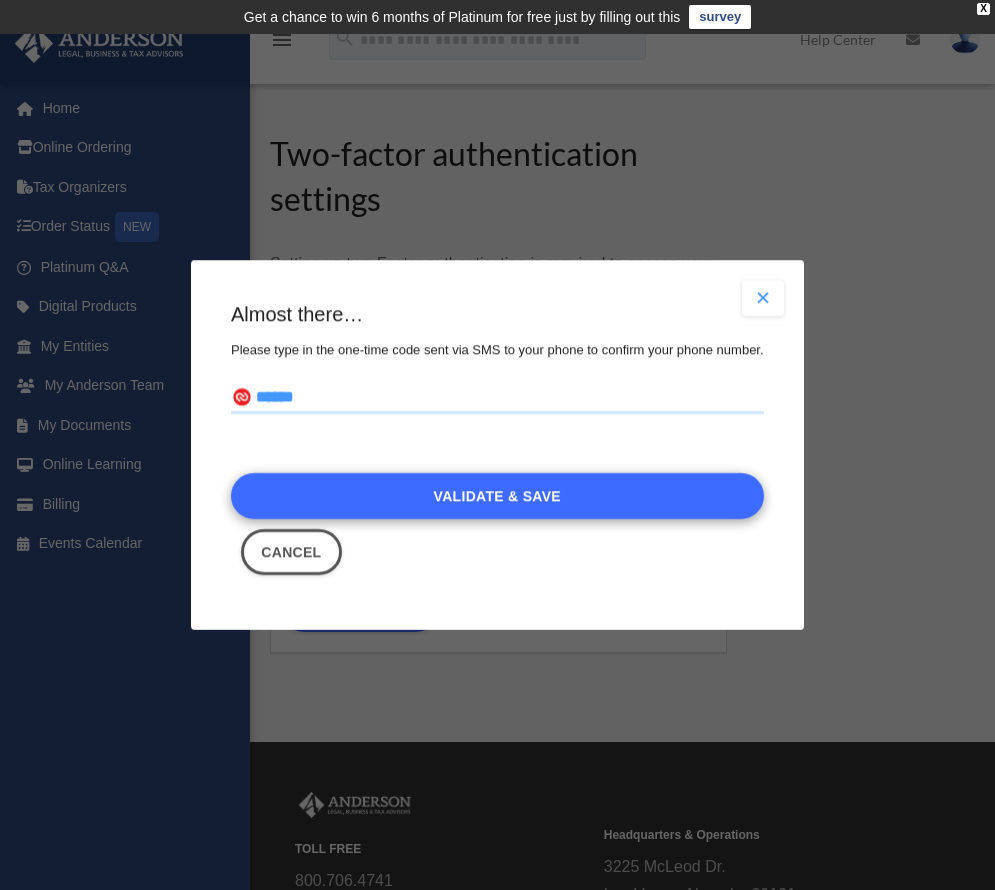 type on "******" 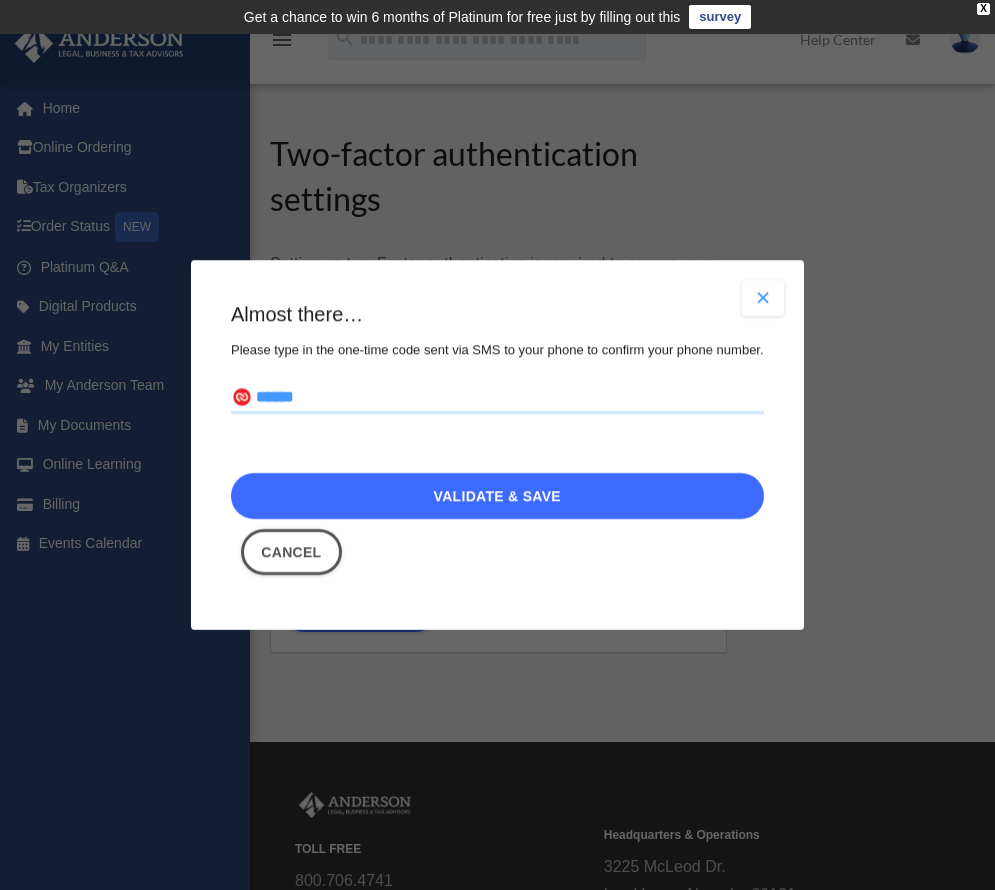click on "Validate & Save" at bounding box center [497, 496] 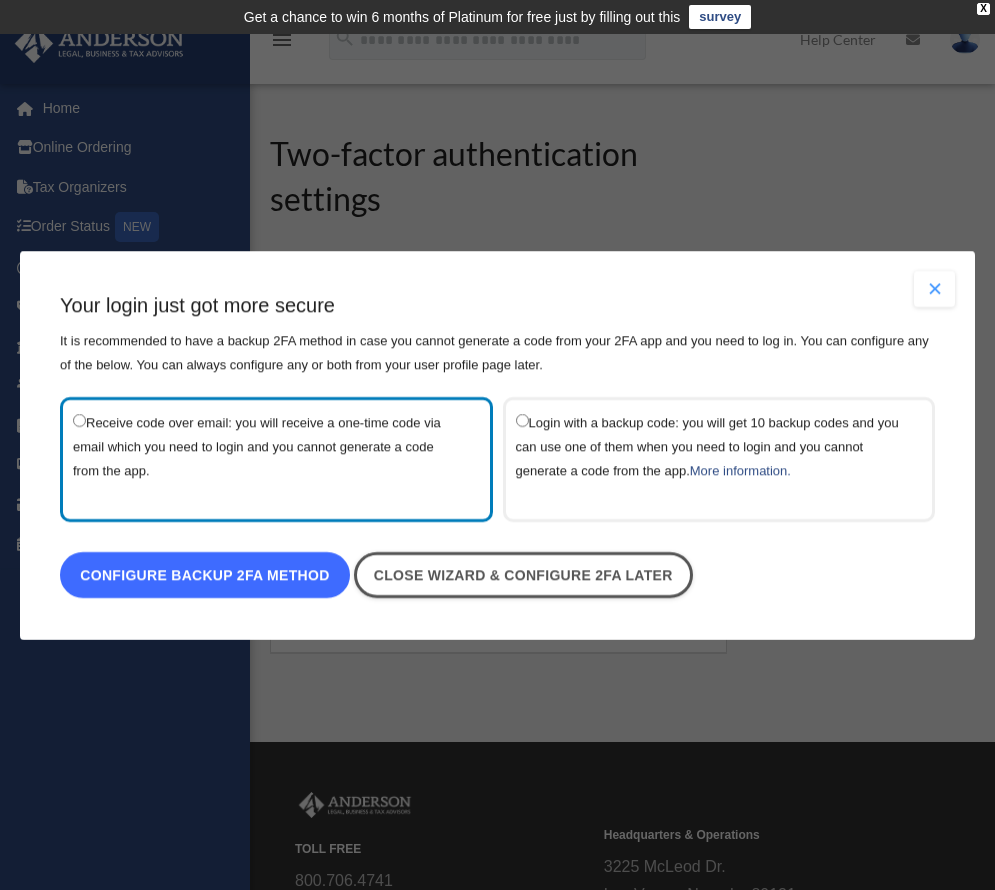 click on "Configure backup 2FA method" at bounding box center (205, 575) 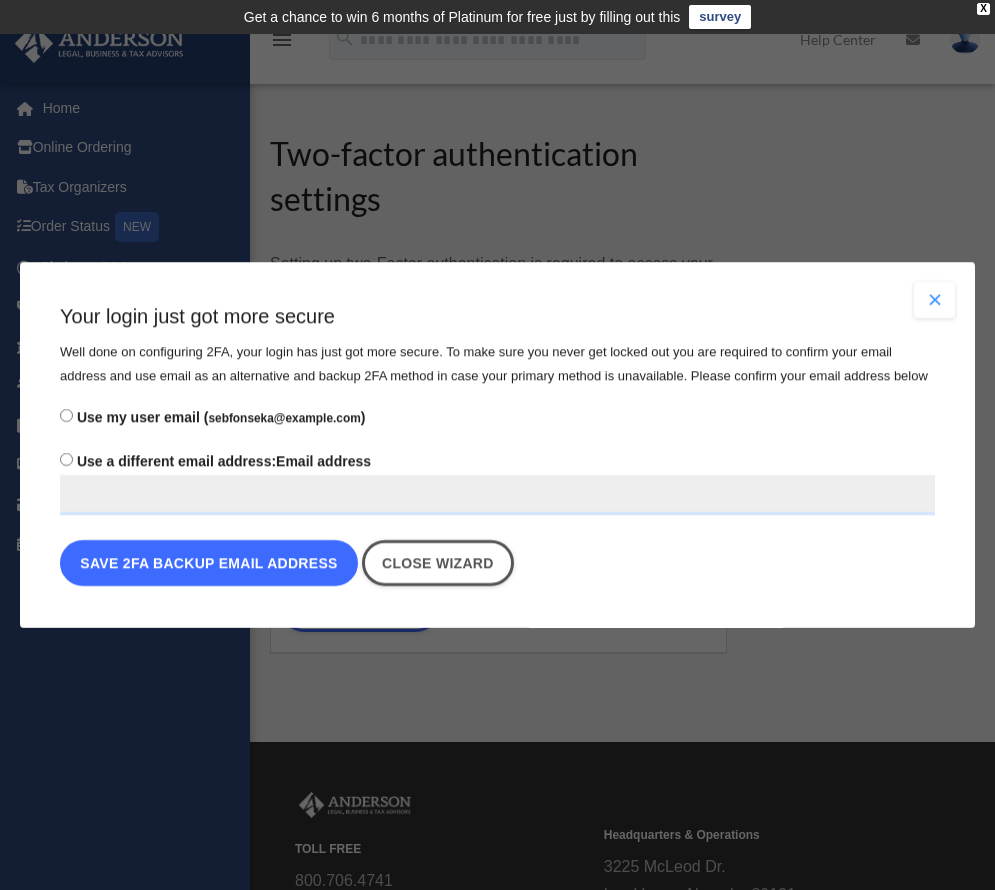 click on "Save 2FA backup email address" at bounding box center (209, 563) 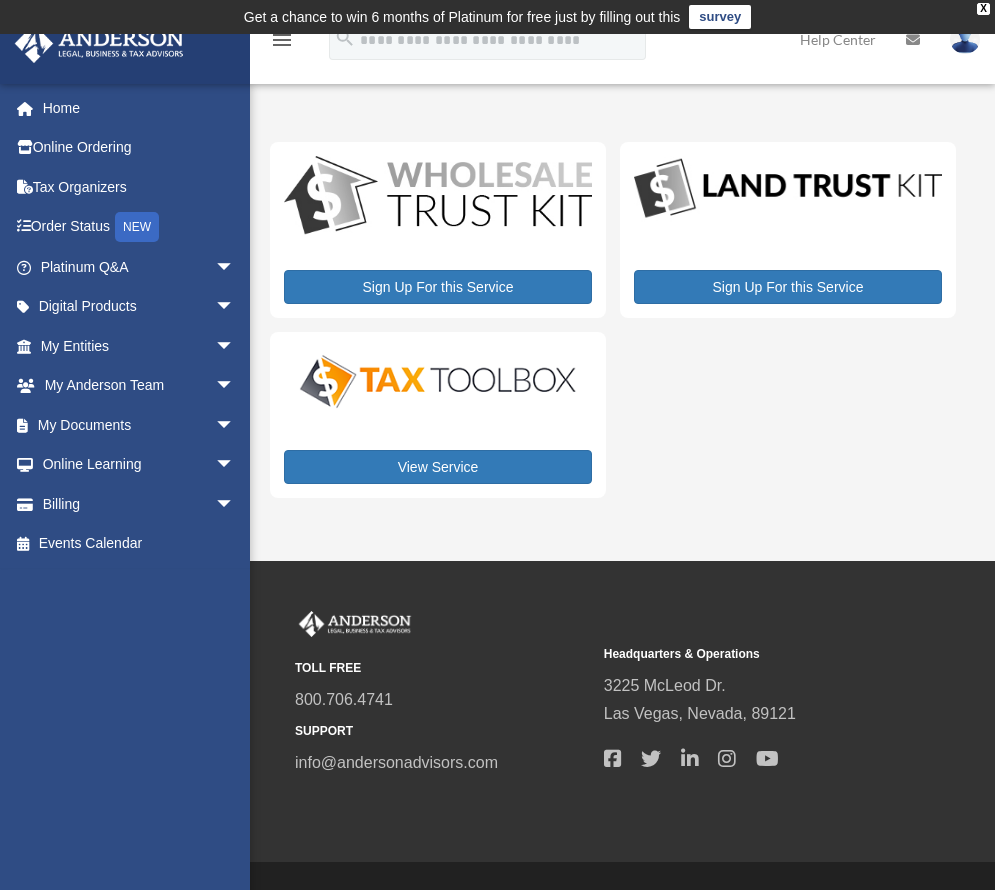 scroll, scrollTop: 0, scrollLeft: 0, axis: both 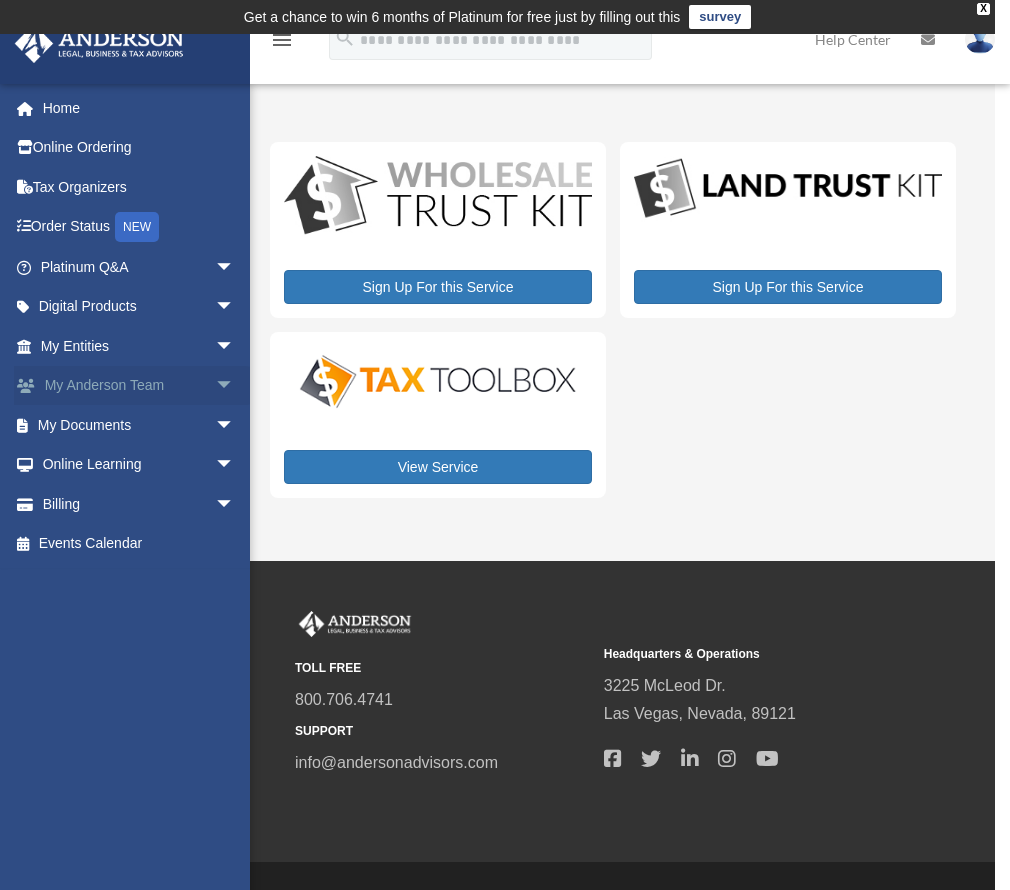 click on "arrow_drop_down" at bounding box center (235, 386) 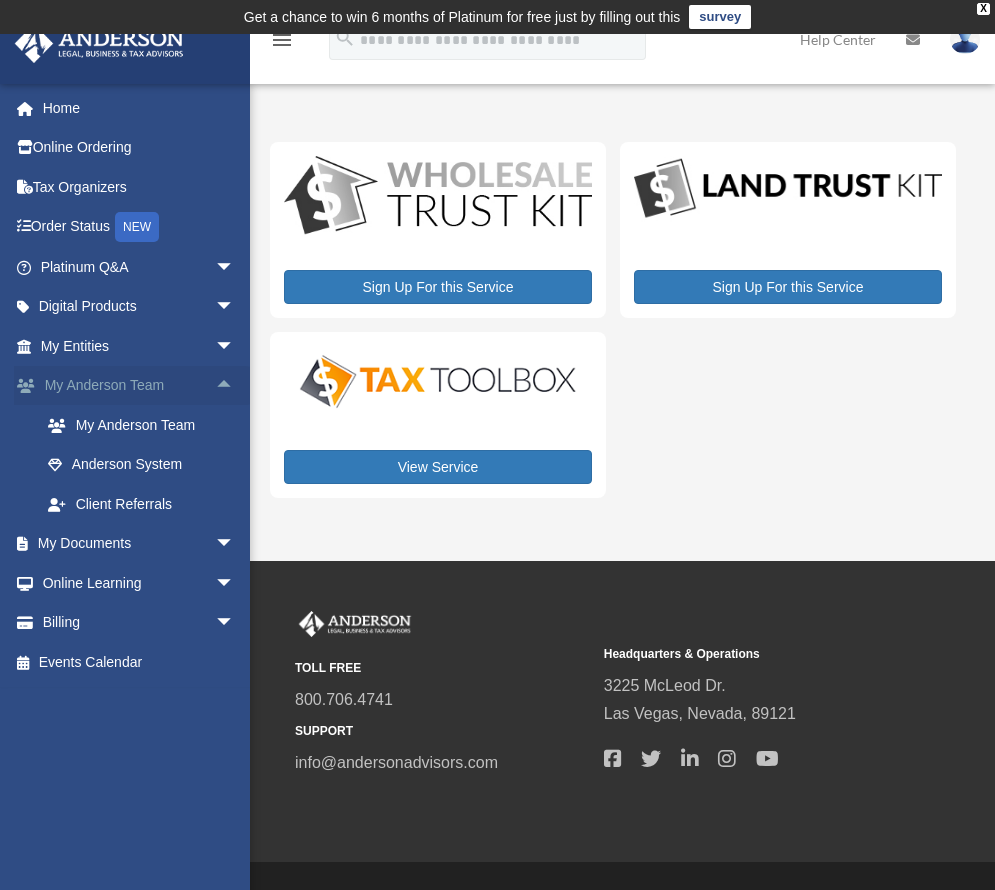 click on "arrow_drop_up" at bounding box center [235, 386] 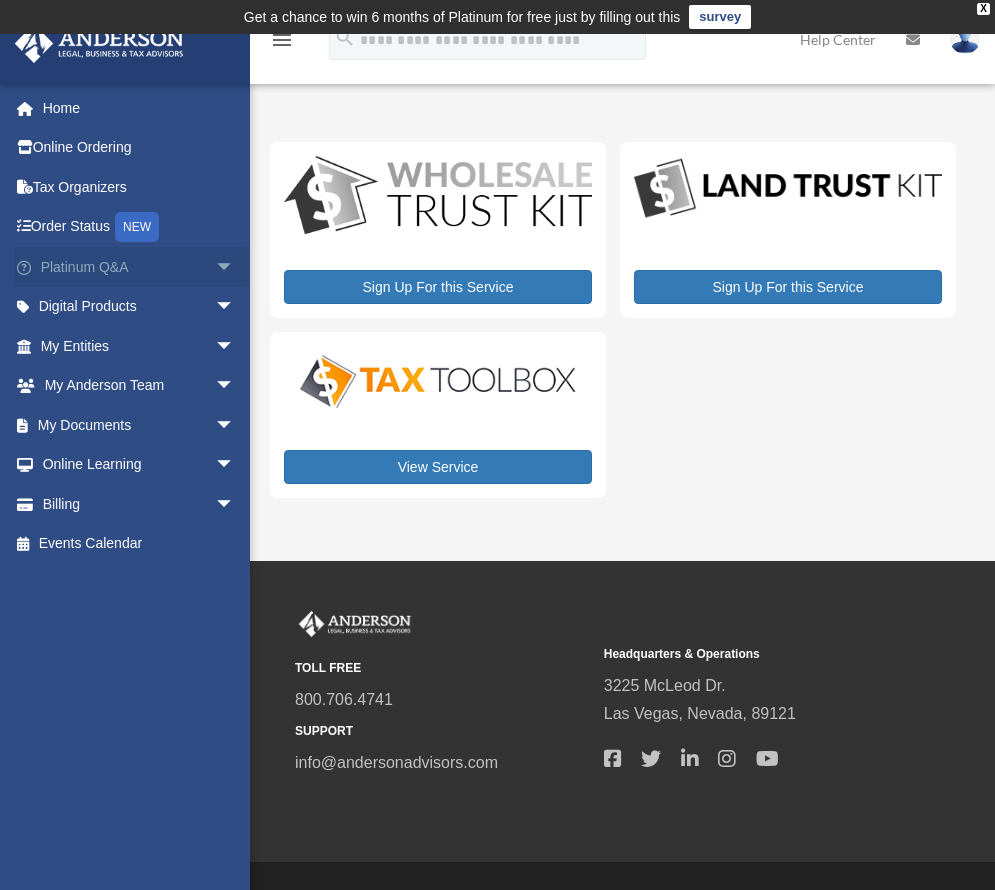 click on "arrow_drop_down" at bounding box center [235, 267] 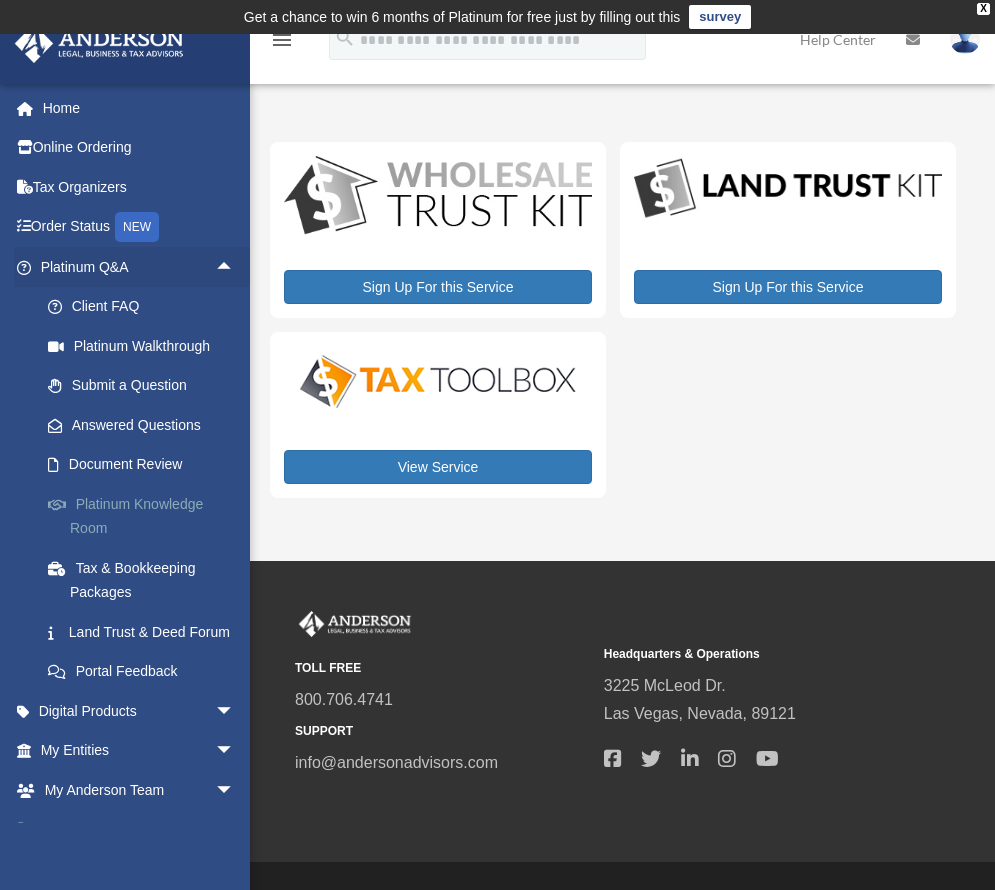 click on "Platinum Knowledge Room" at bounding box center [146, 516] 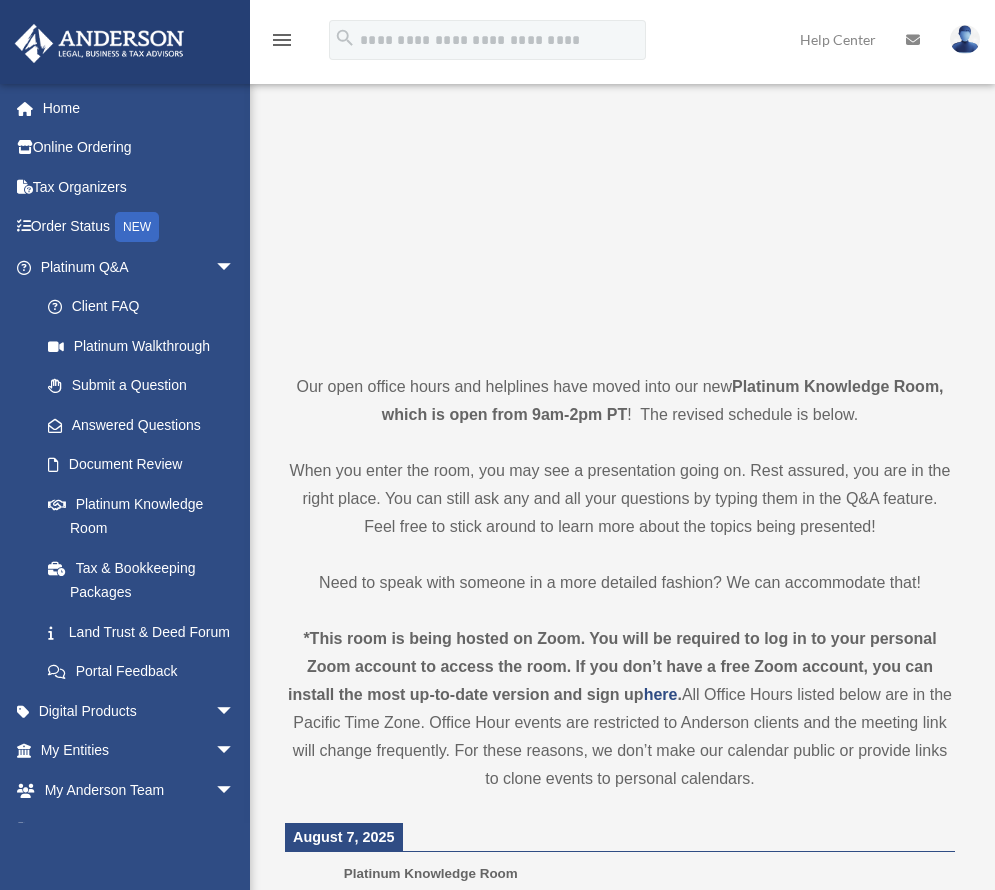 scroll, scrollTop: 400, scrollLeft: 0, axis: vertical 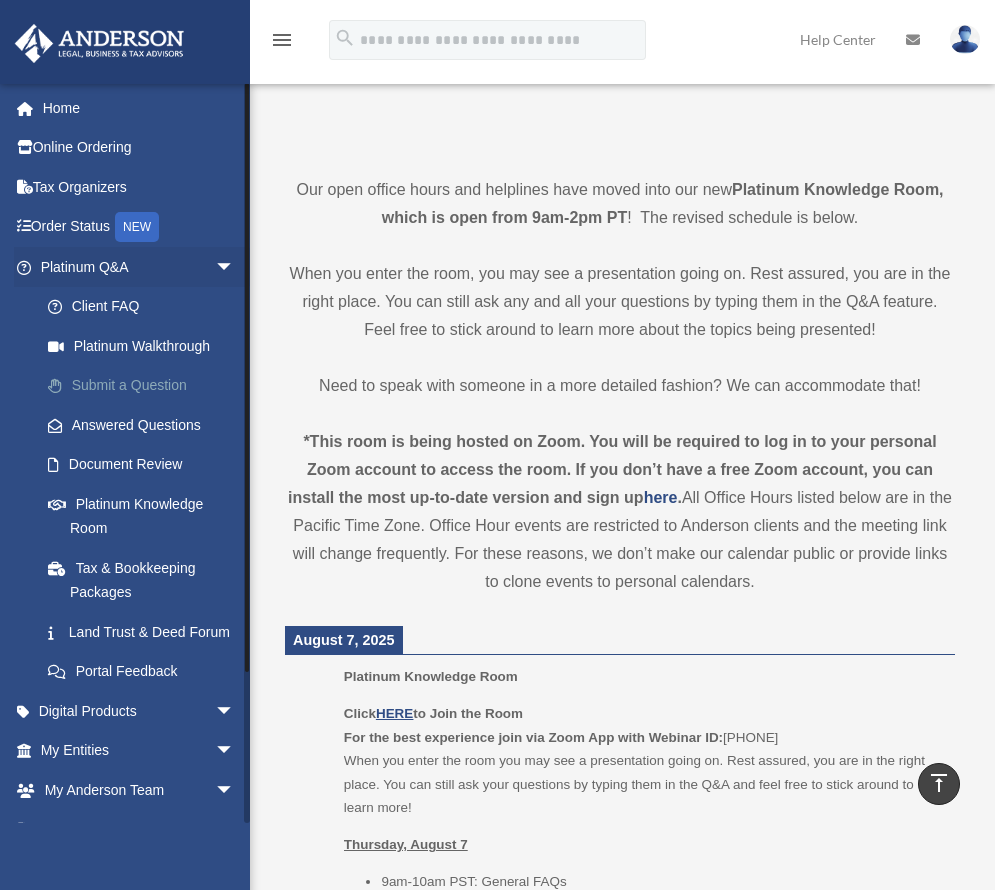 click on "Submit a Question" at bounding box center (146, 386) 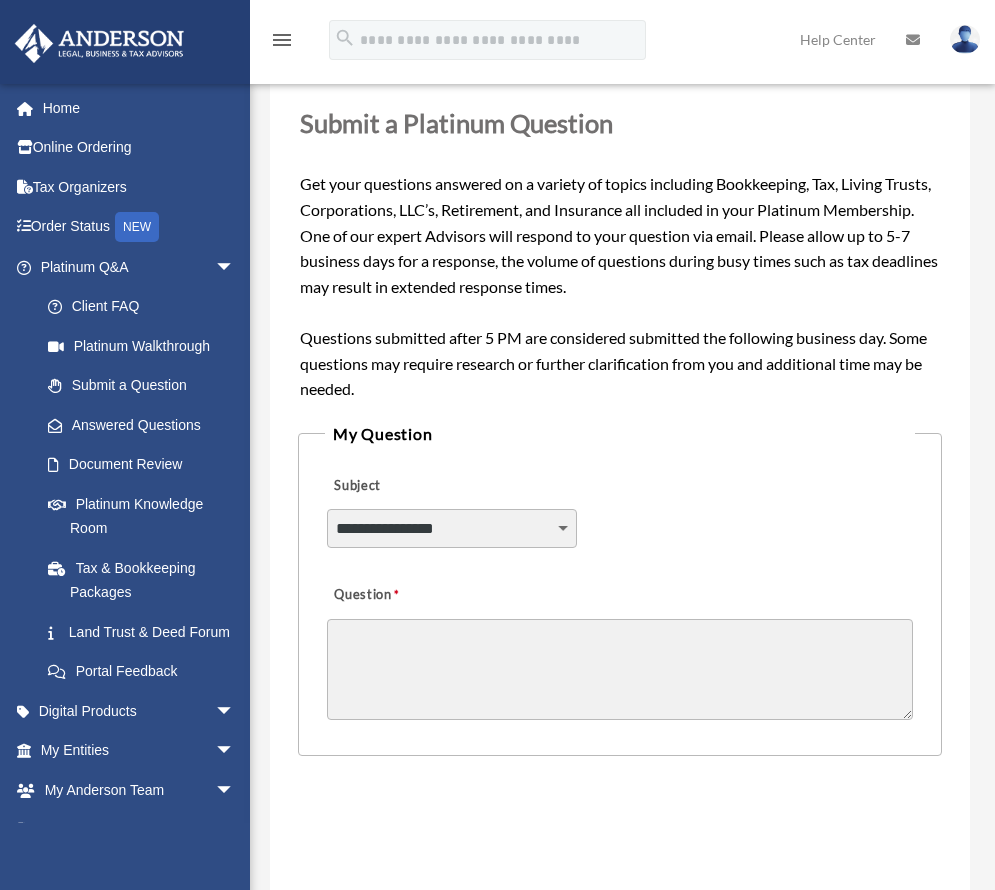 scroll, scrollTop: 300, scrollLeft: 0, axis: vertical 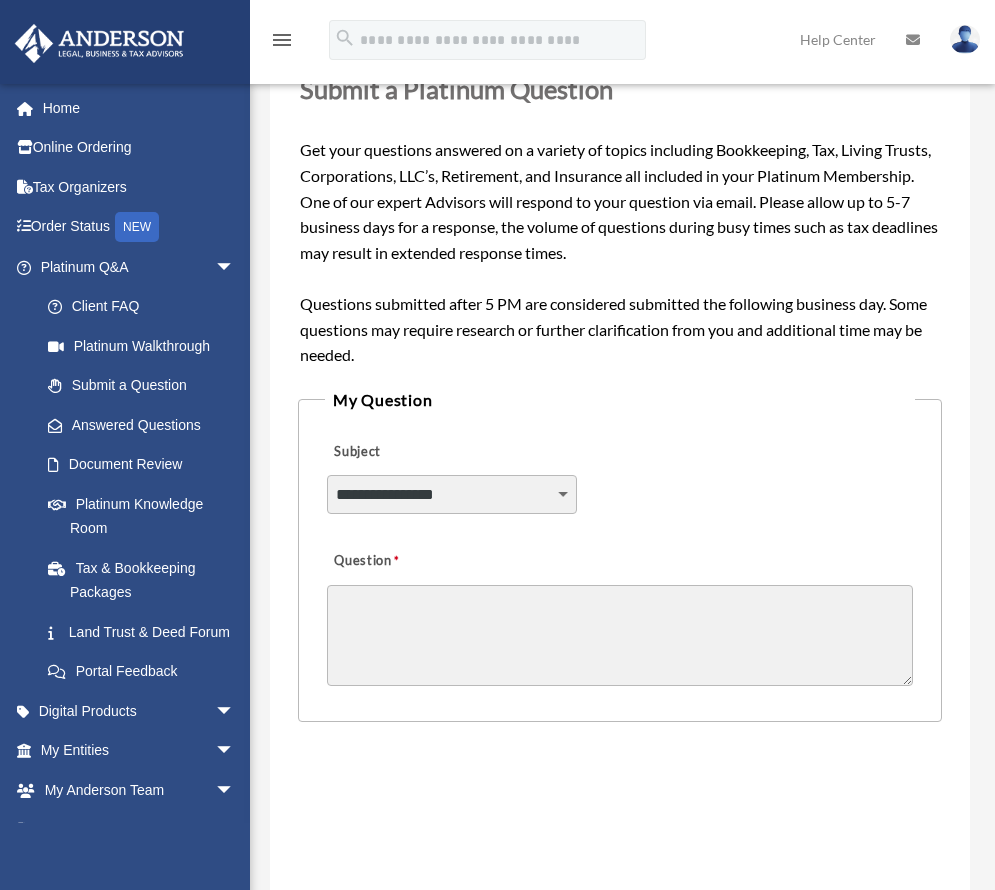 click on "**********" at bounding box center (452, 494) 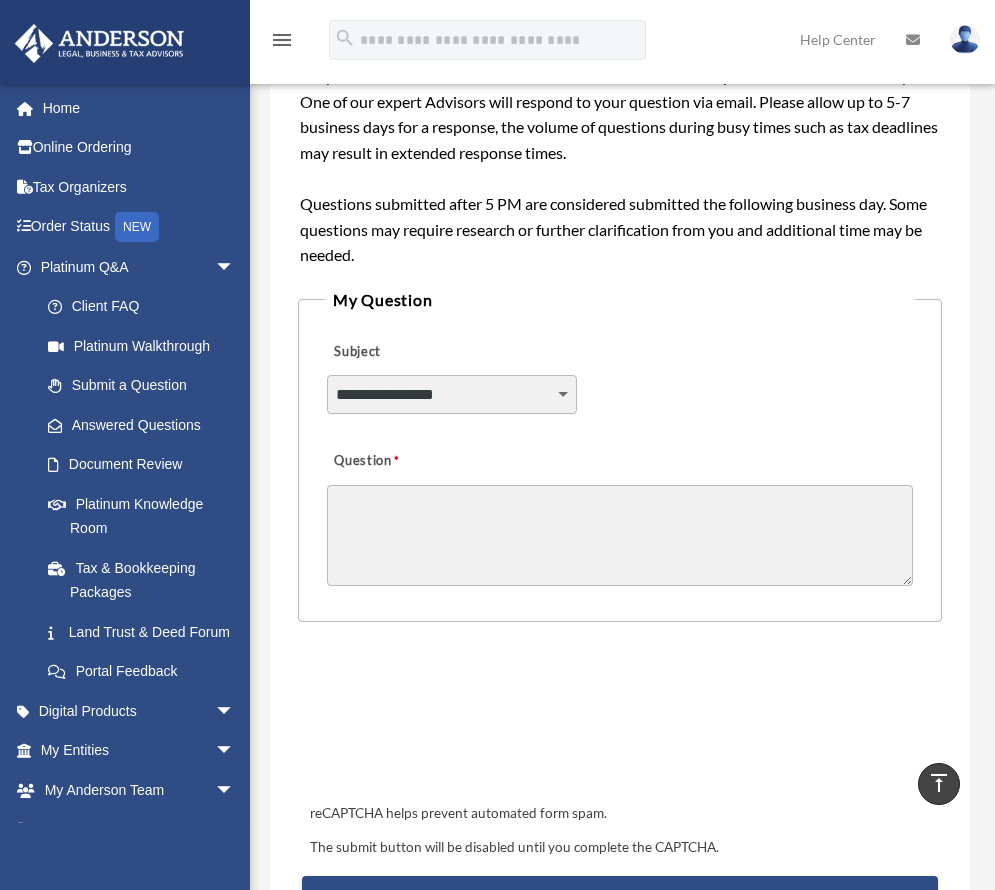 click on "**********" at bounding box center (452, 394) 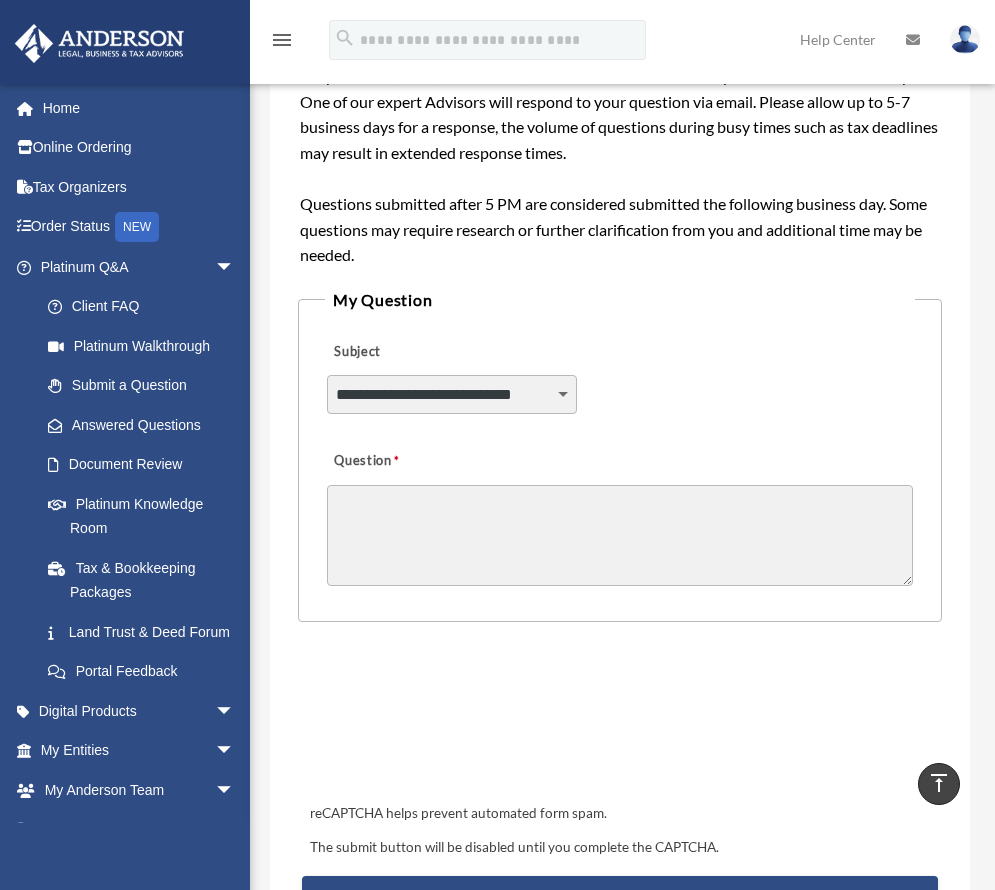 click on "**********" at bounding box center [452, 394] 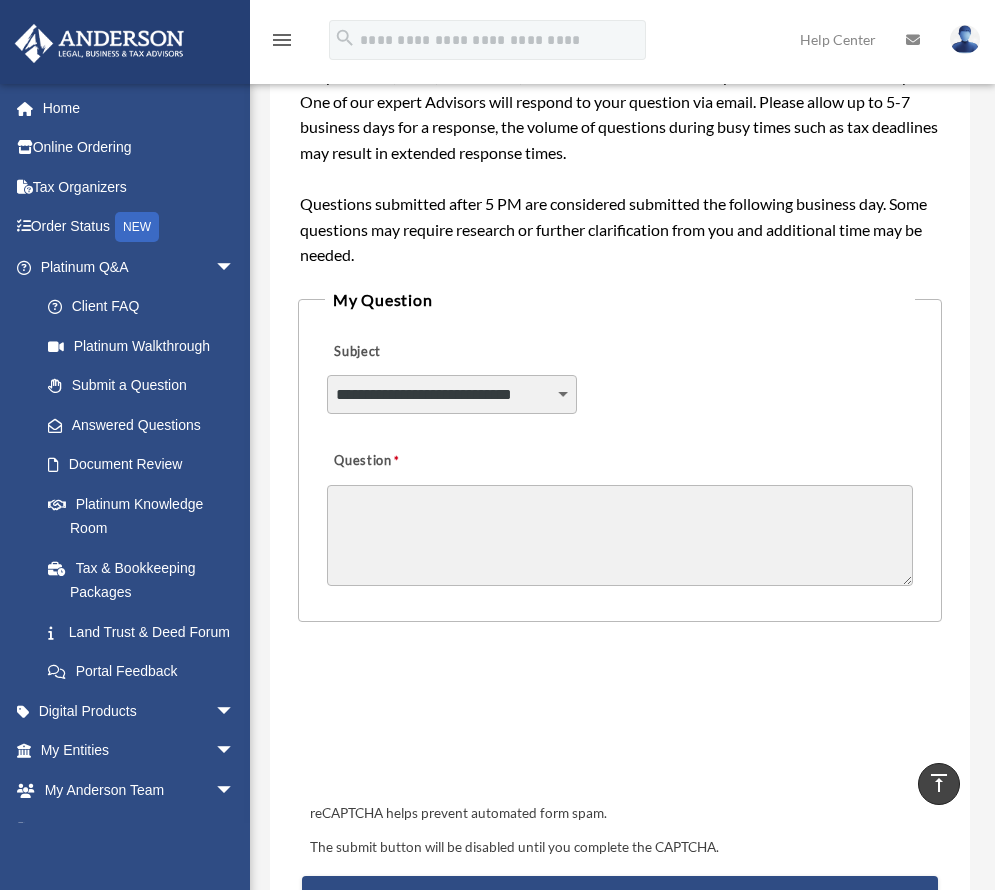 click on "Question" at bounding box center [620, 535] 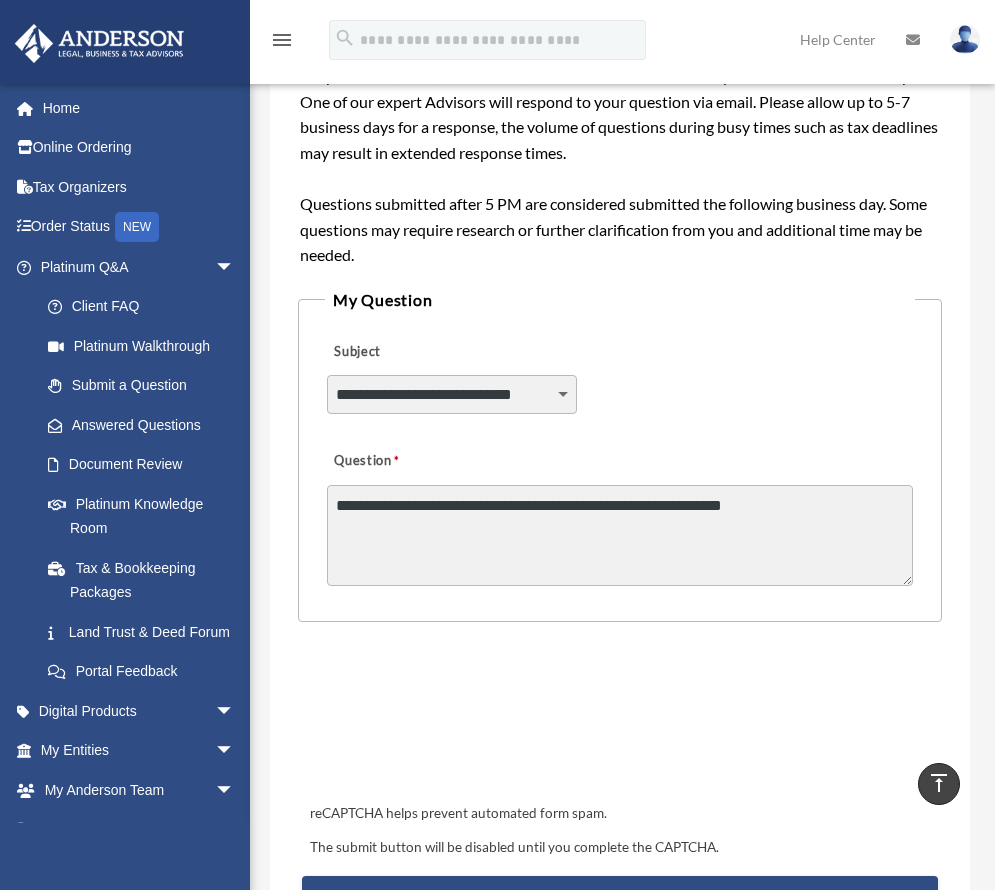 click on "**********" at bounding box center (620, 535) 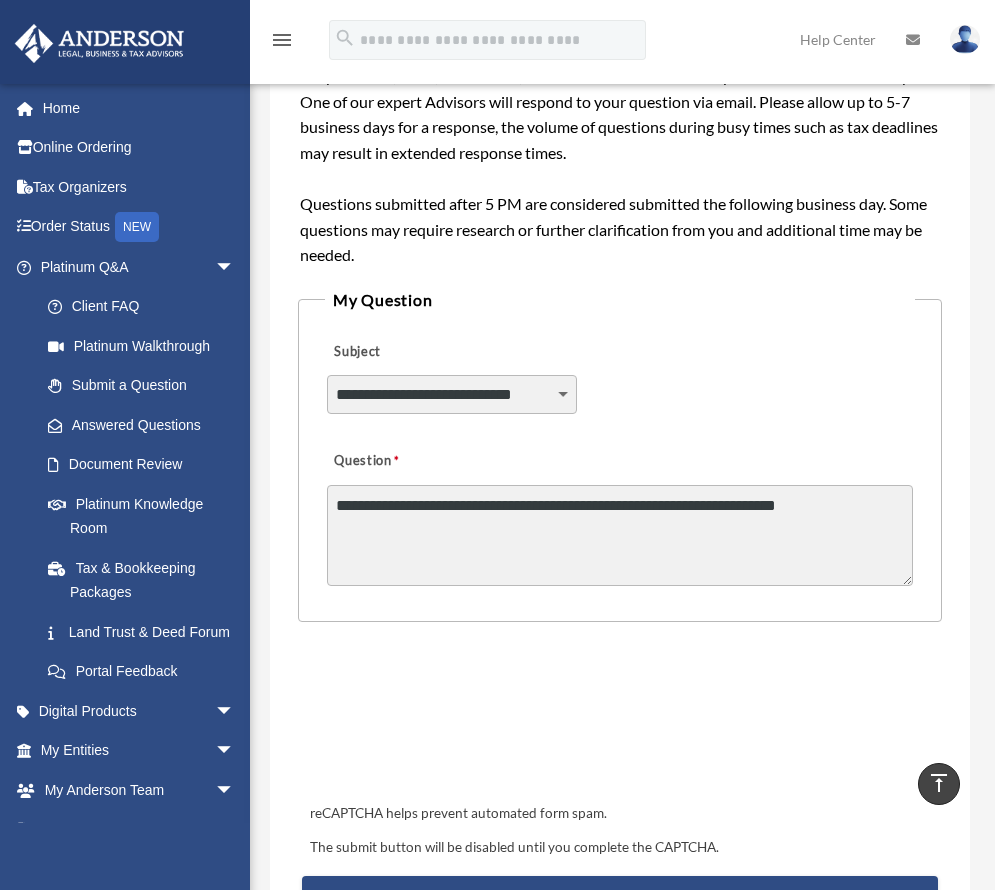 type on "**********" 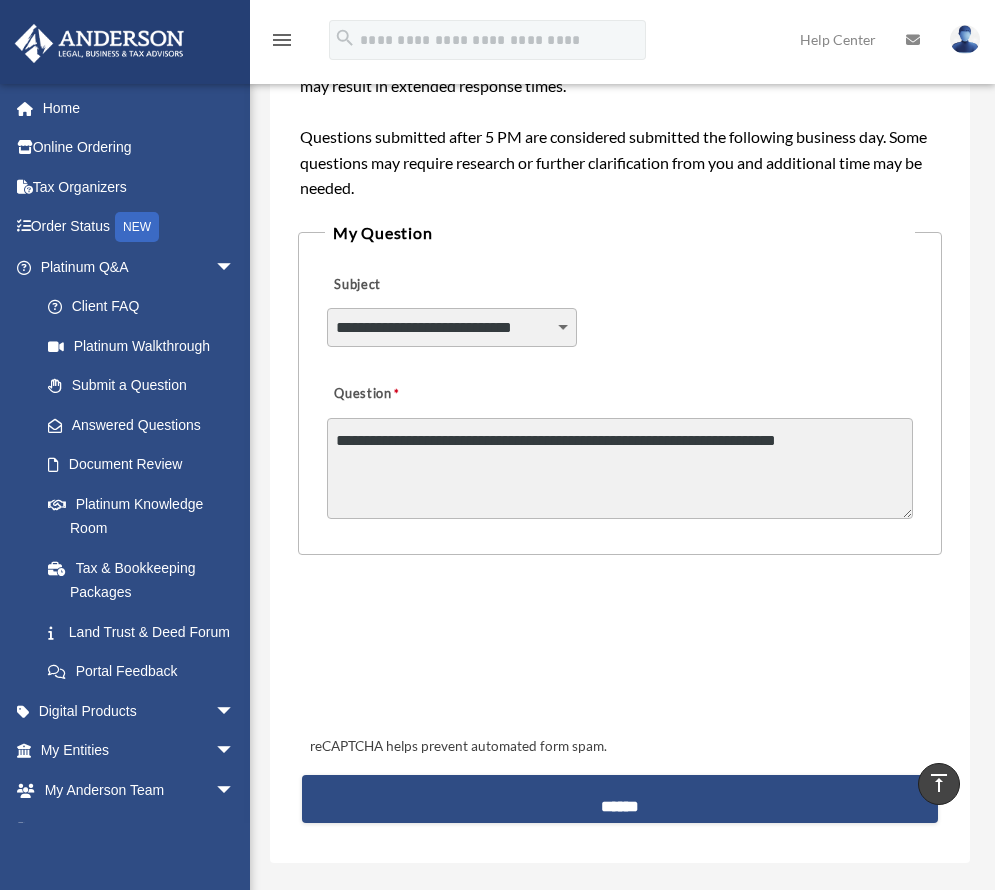 scroll, scrollTop: 500, scrollLeft: 0, axis: vertical 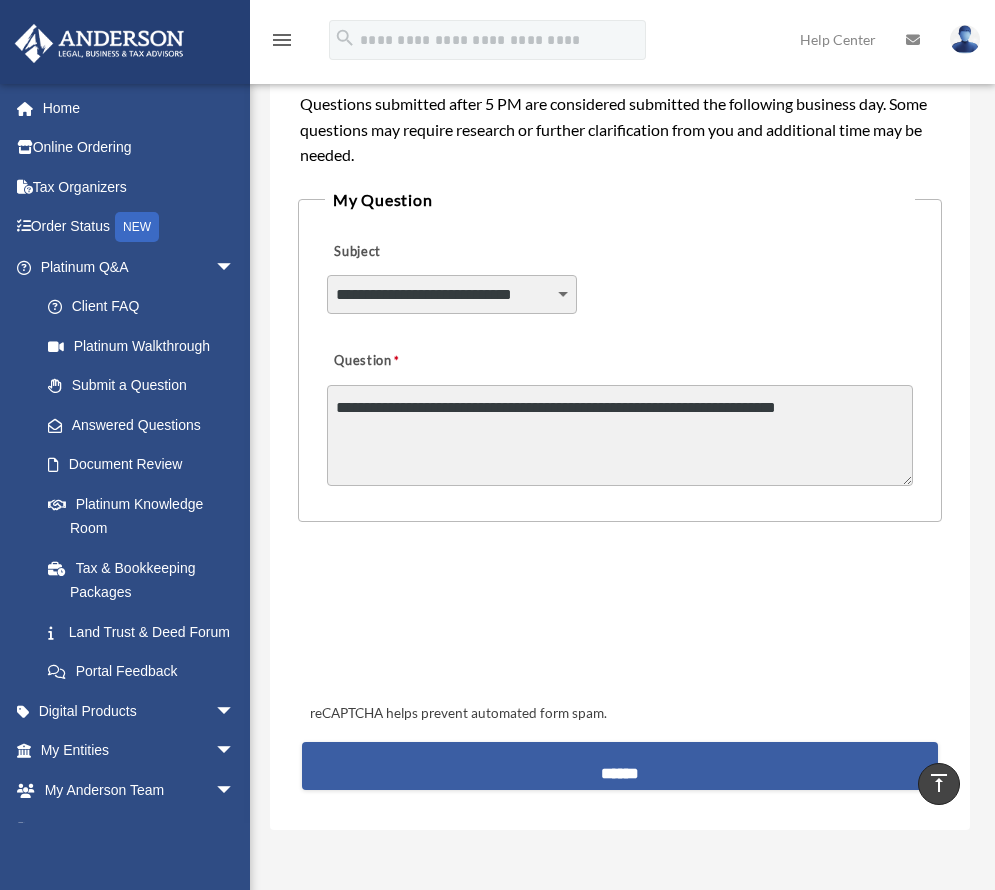 click on "******" at bounding box center [620, 766] 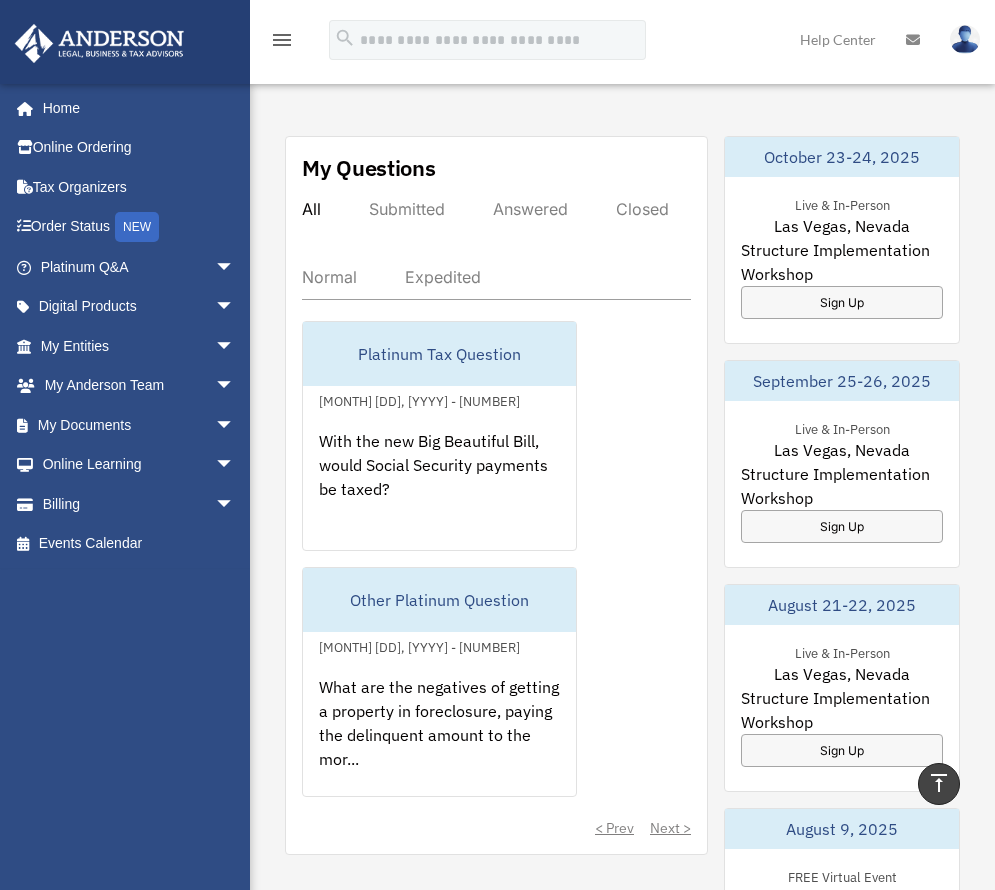 scroll, scrollTop: 1200, scrollLeft: 0, axis: vertical 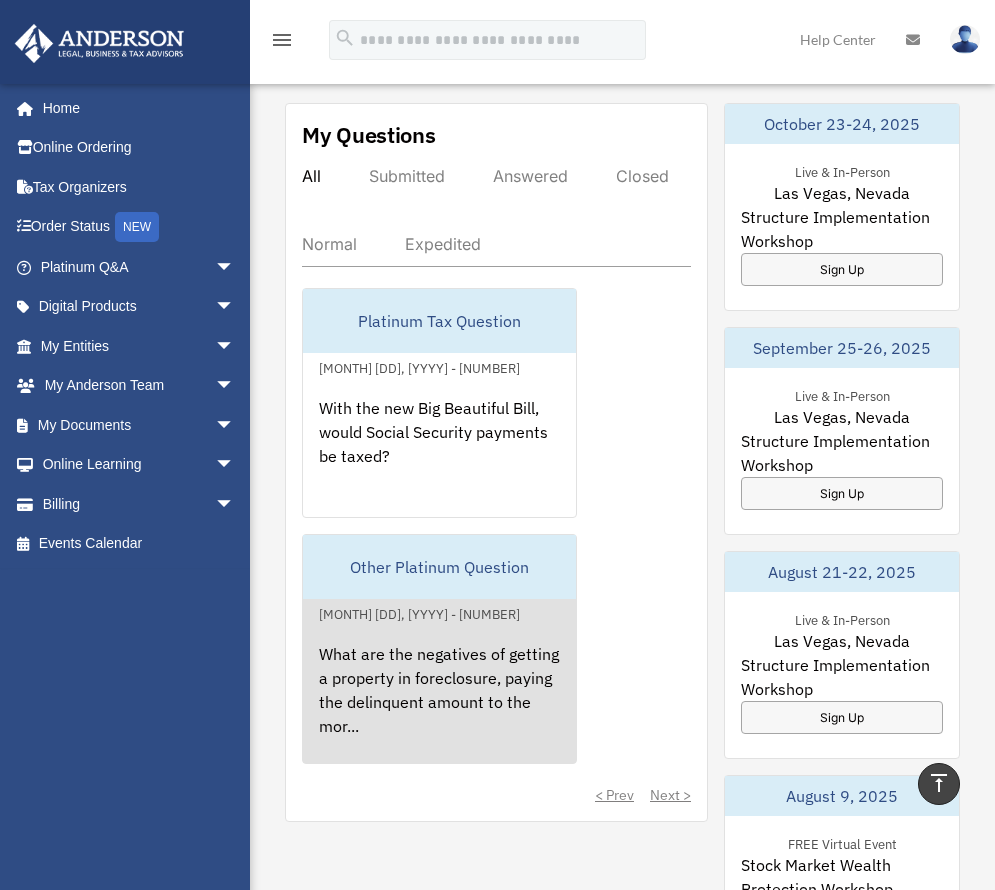 click on "What are the negatives of getting a property in foreclosure, paying the delinquent amount to the mor..." at bounding box center (439, 704) 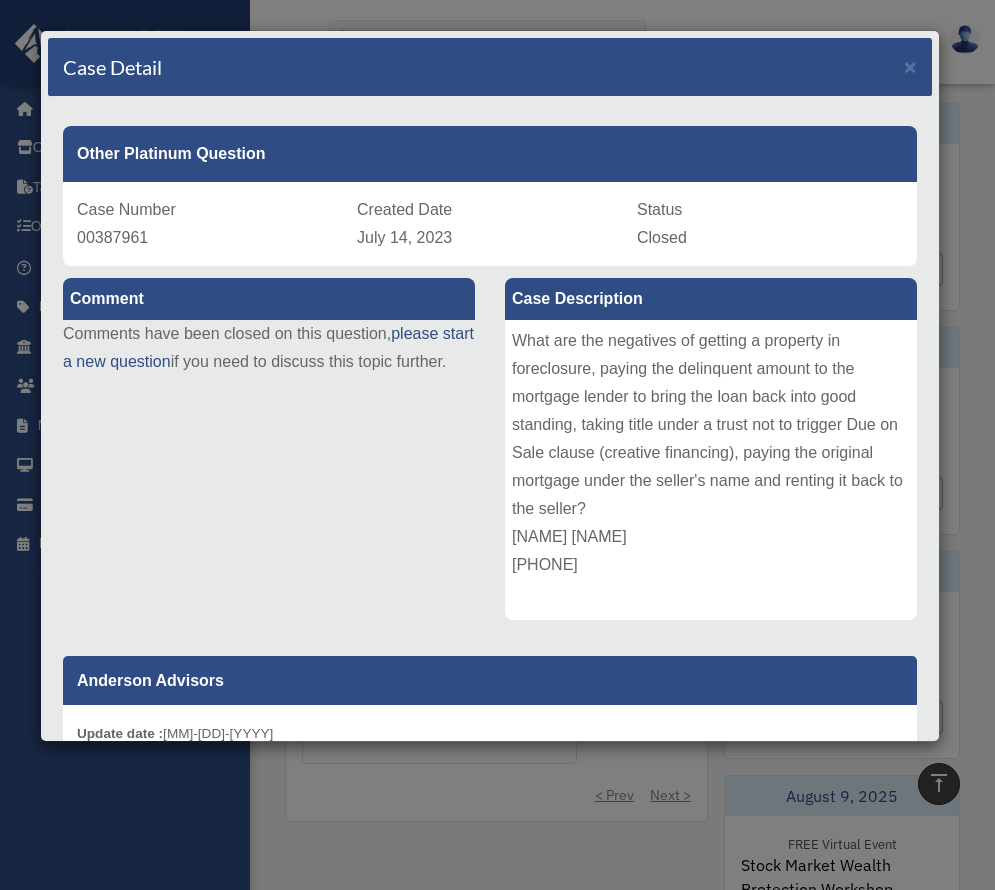 scroll, scrollTop: 100, scrollLeft: 0, axis: vertical 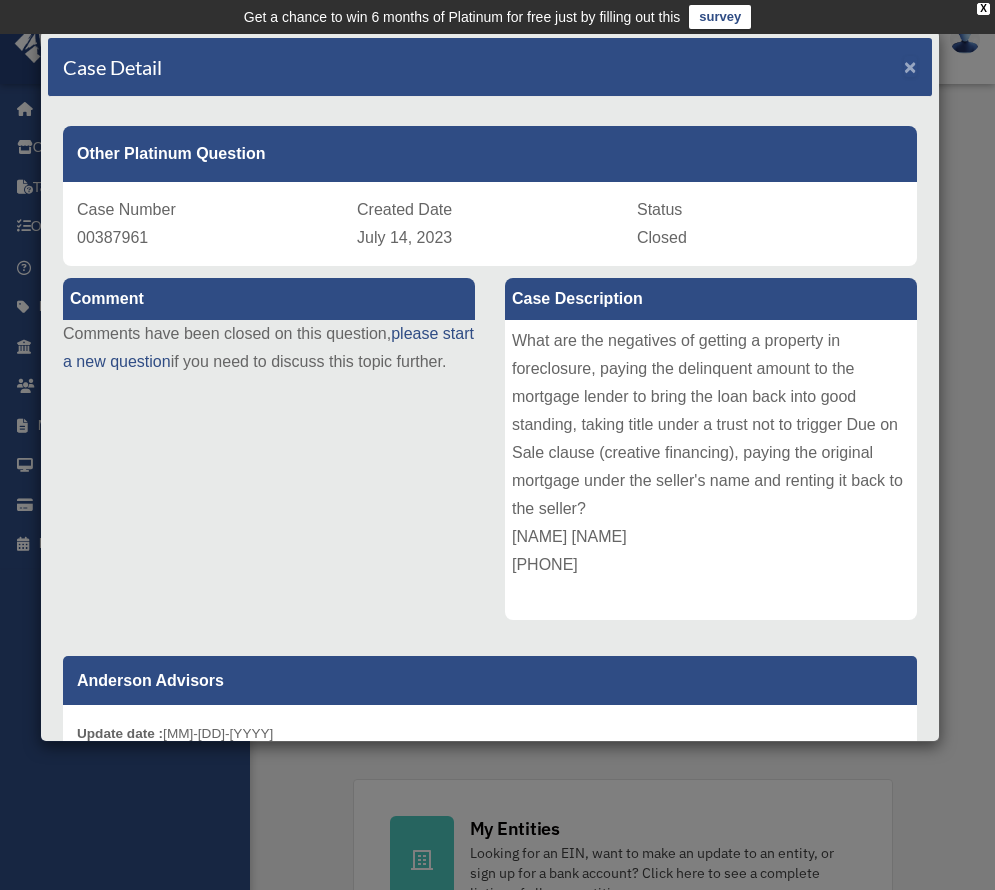 click on "×" at bounding box center (910, 66) 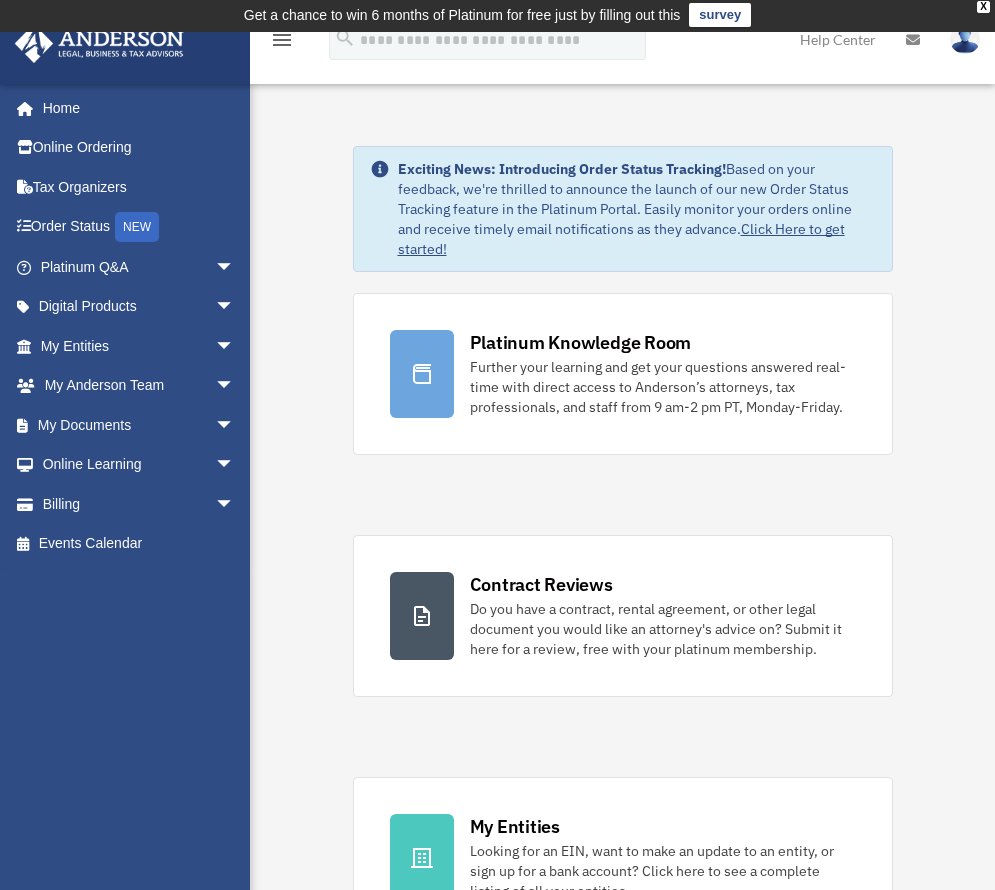 scroll, scrollTop: 0, scrollLeft: 0, axis: both 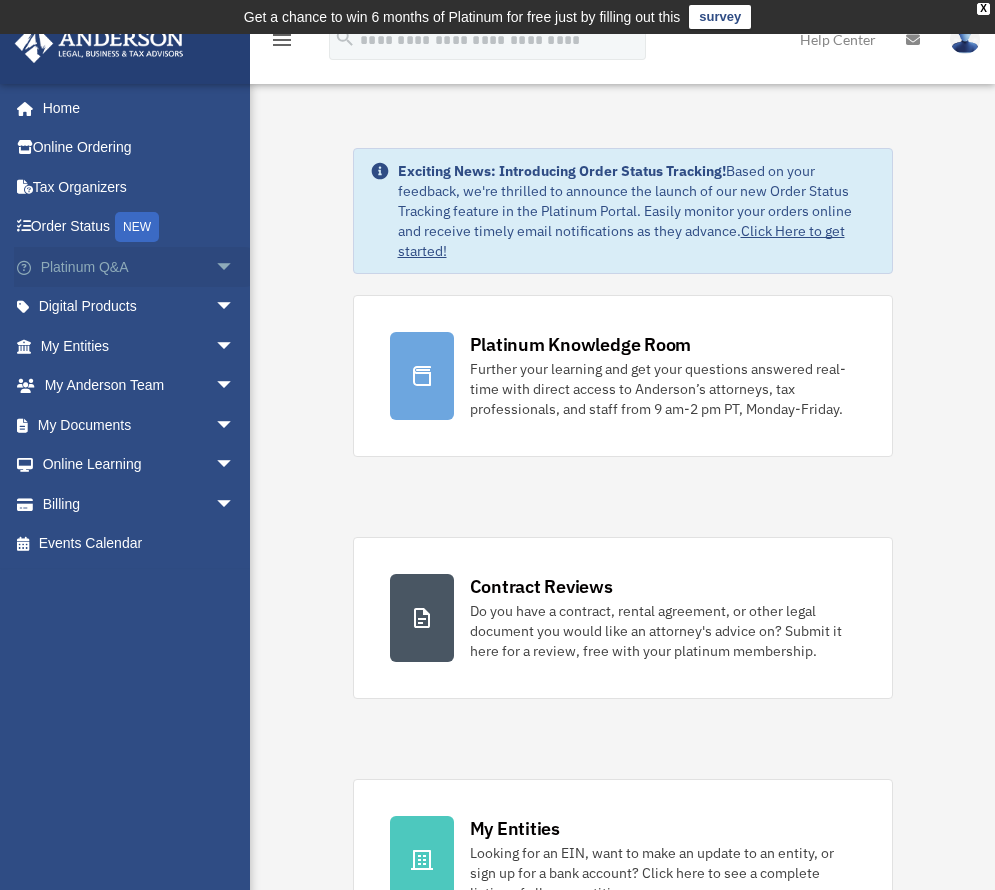 click on "Platinum Q&A arrow_drop_down" at bounding box center (139, 267) 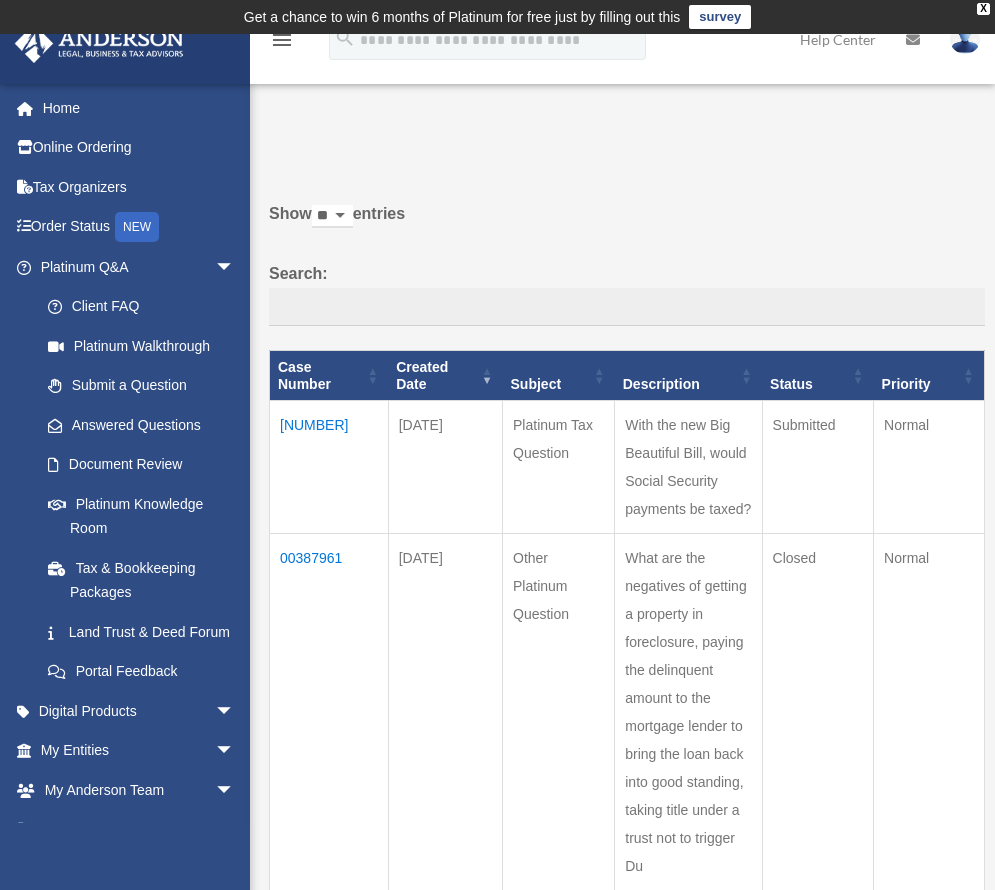 scroll, scrollTop: 0, scrollLeft: 0, axis: both 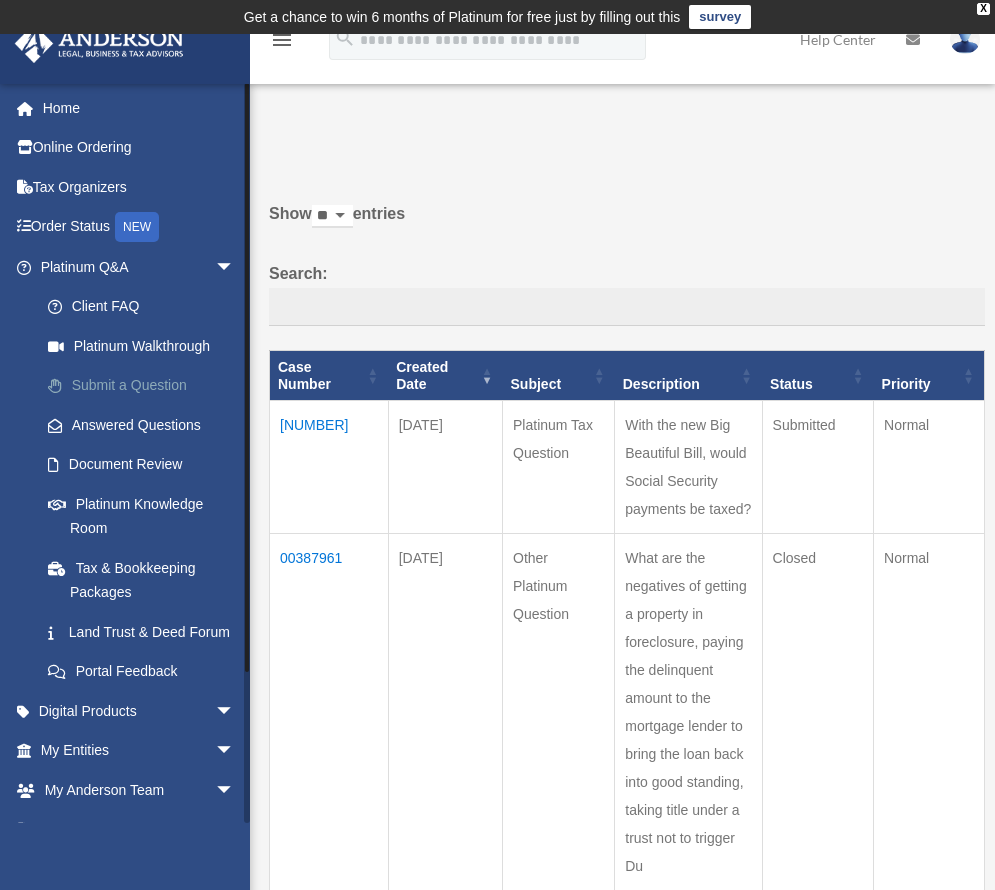 click on "Submit a Question" at bounding box center [146, 386] 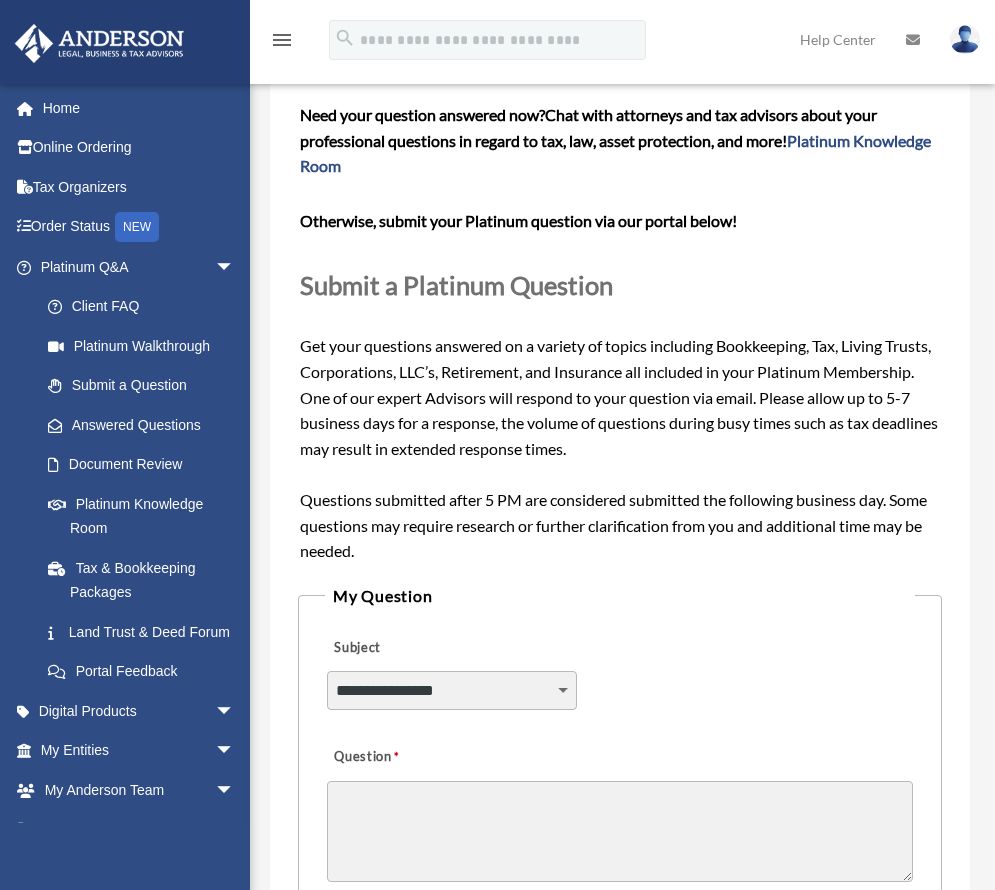 scroll, scrollTop: 200, scrollLeft: 0, axis: vertical 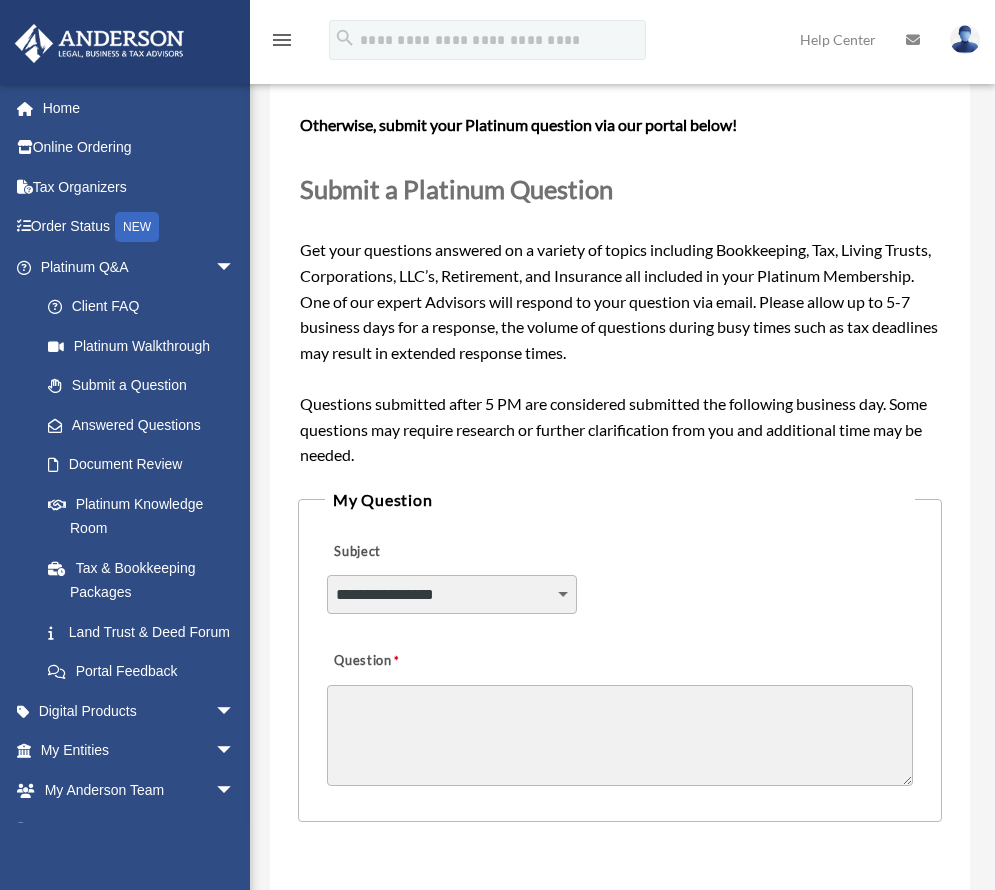 click on "**********" at bounding box center [452, 594] 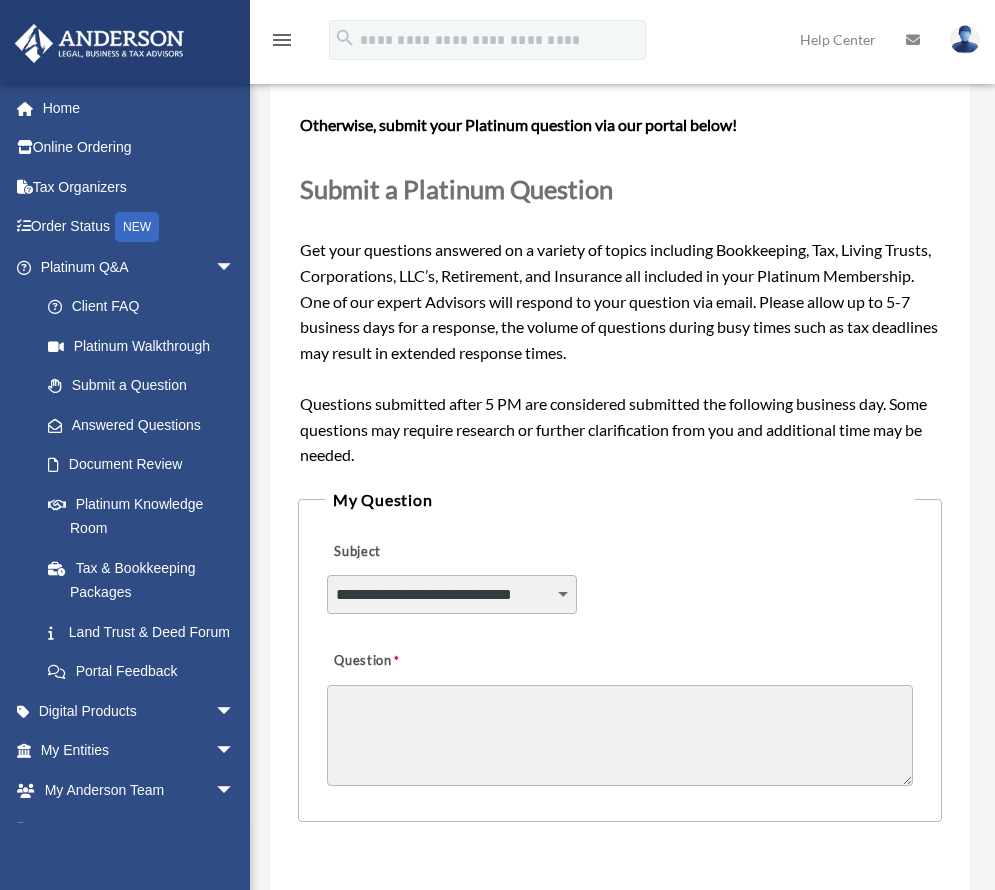 click on "**********" at bounding box center (452, 594) 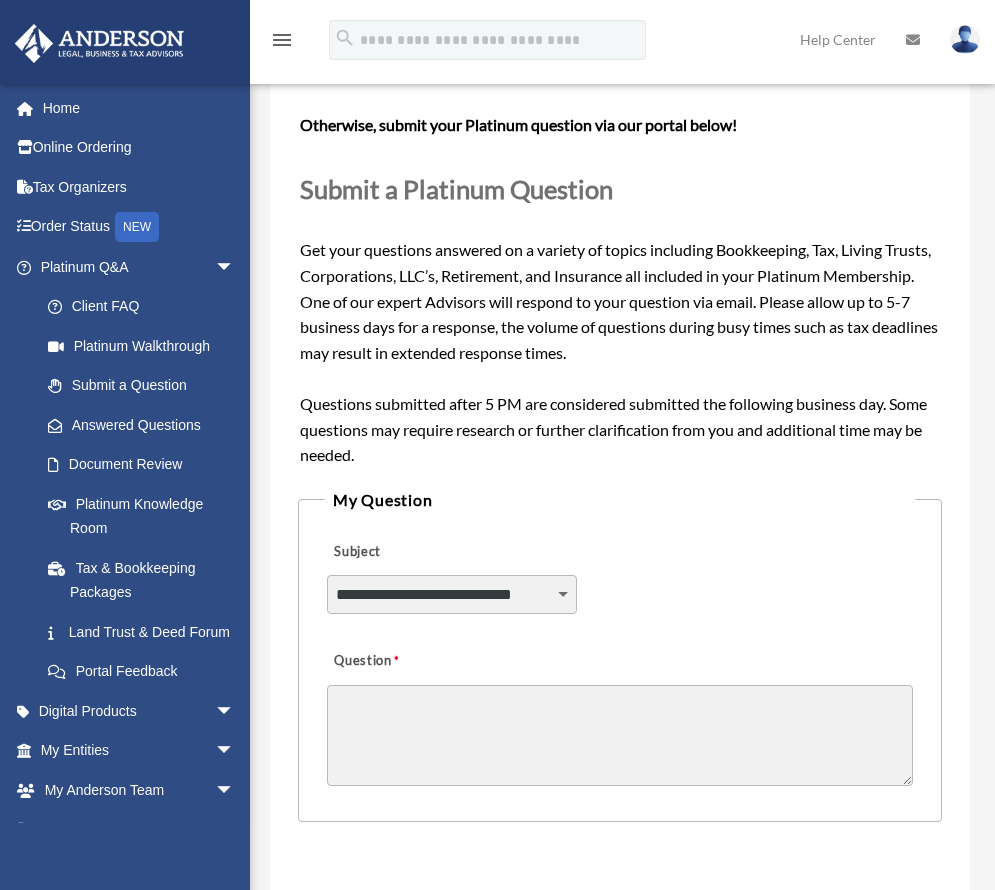 click on "Question" at bounding box center (620, 735) 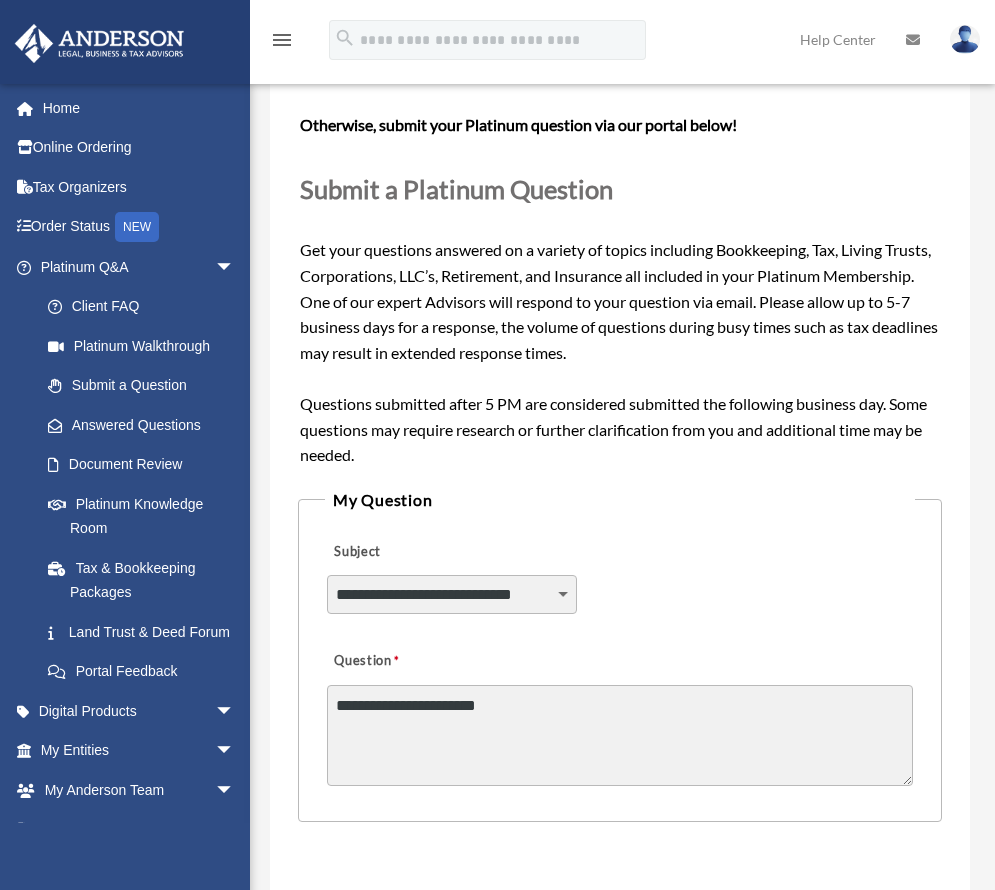 click on "**********" at bounding box center [620, 735] 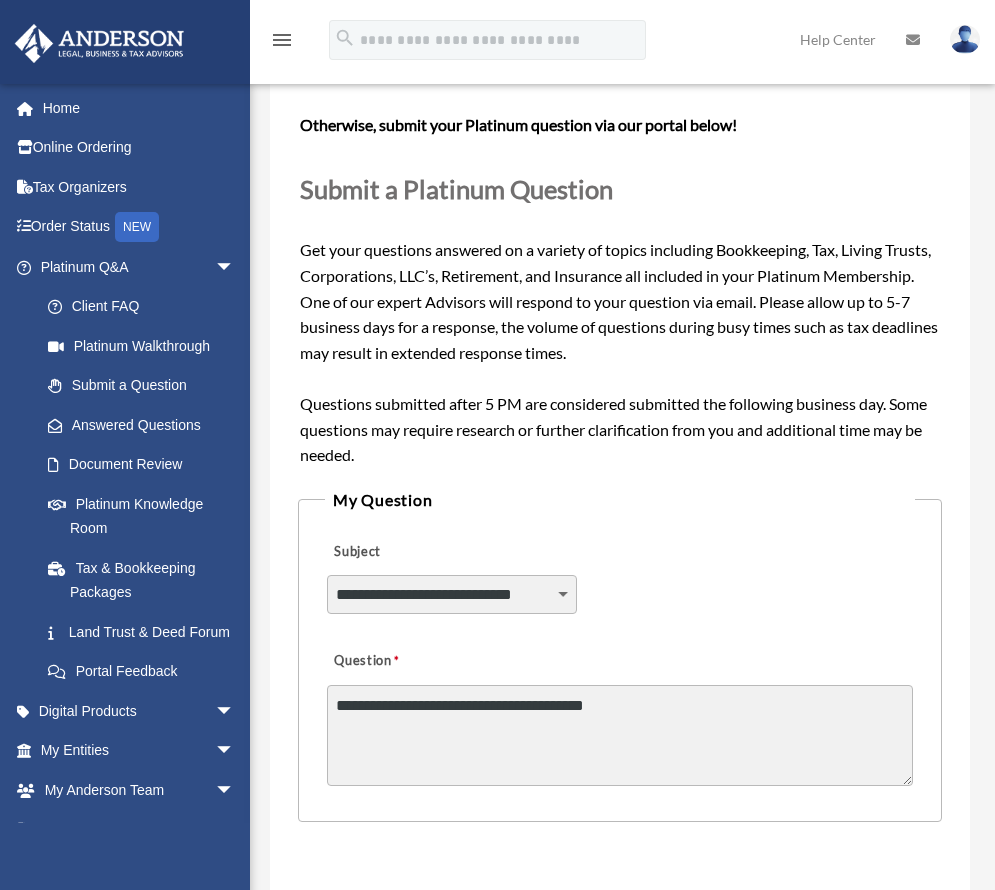 click on "**********" at bounding box center [620, 735] 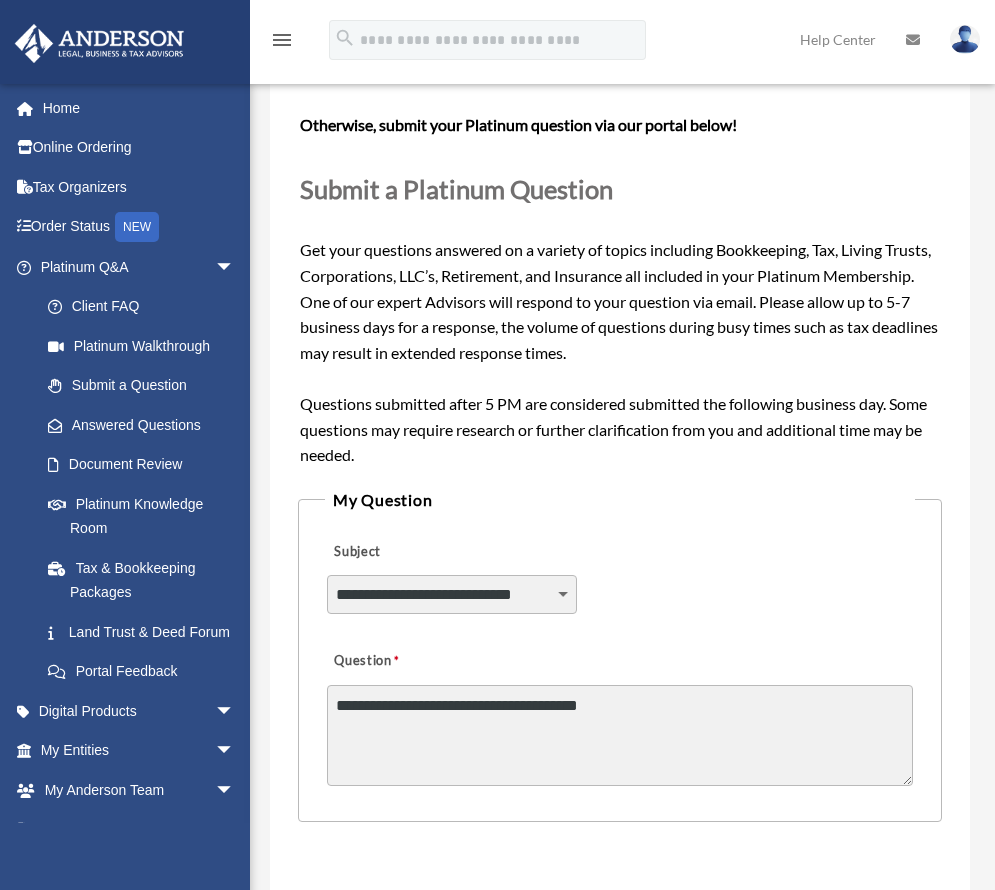 drag, startPoint x: 517, startPoint y: 705, endPoint x: 570, endPoint y: 712, distance: 53.460266 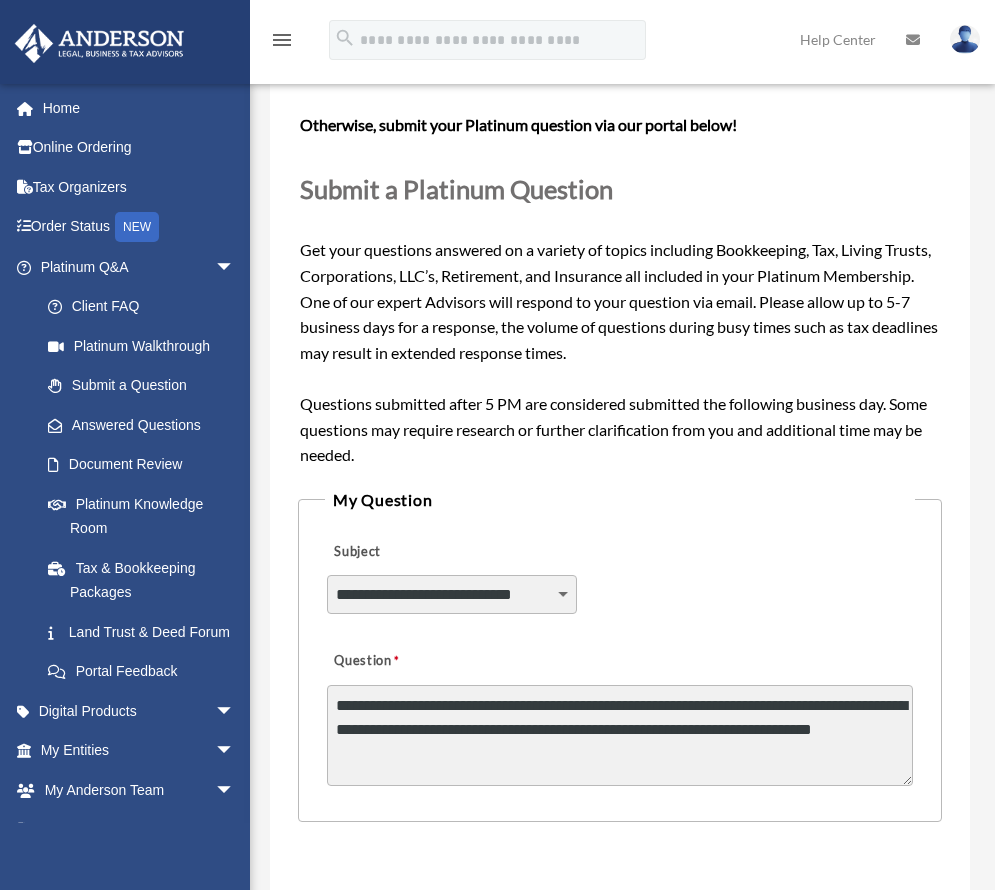 type on "**********" 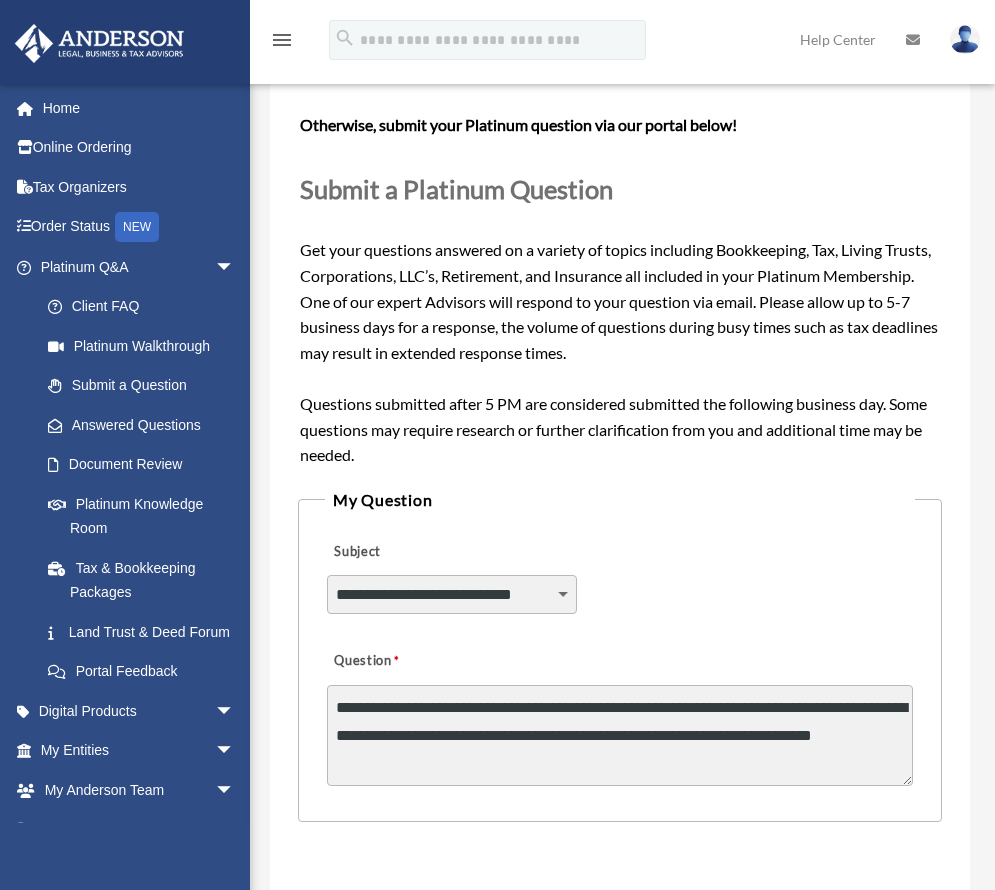 scroll, scrollTop: 1, scrollLeft: 0, axis: vertical 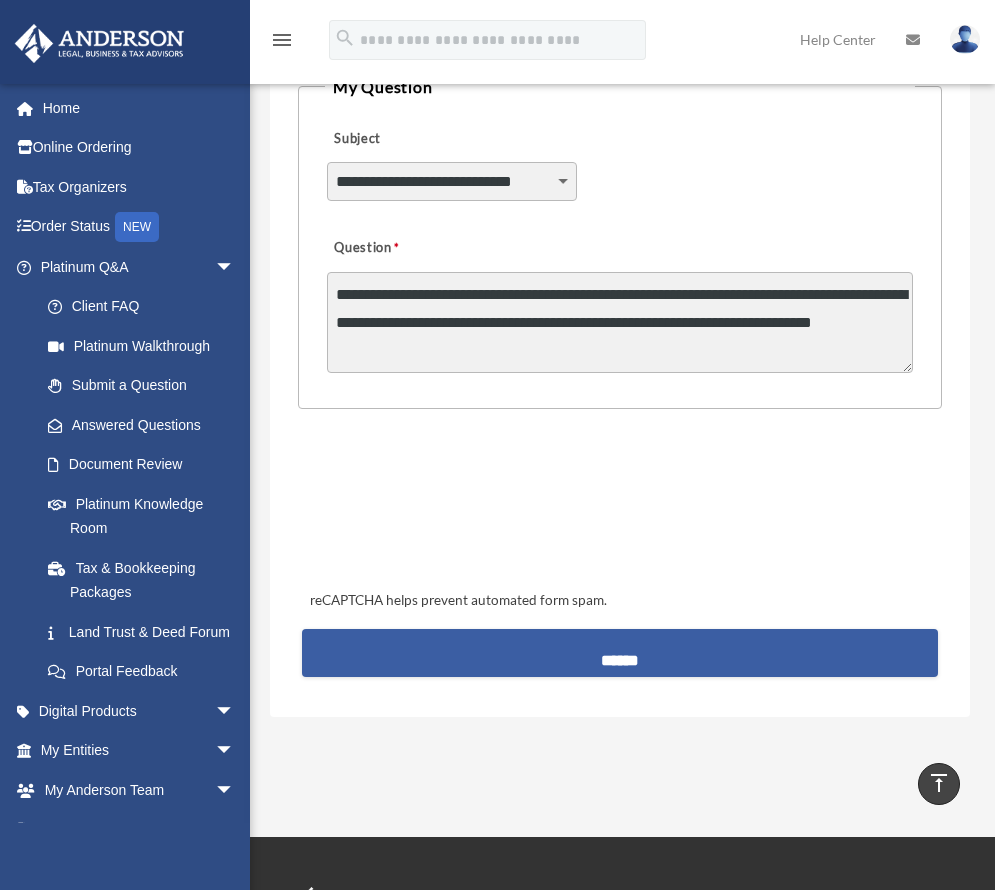 click on "******" at bounding box center (620, 653) 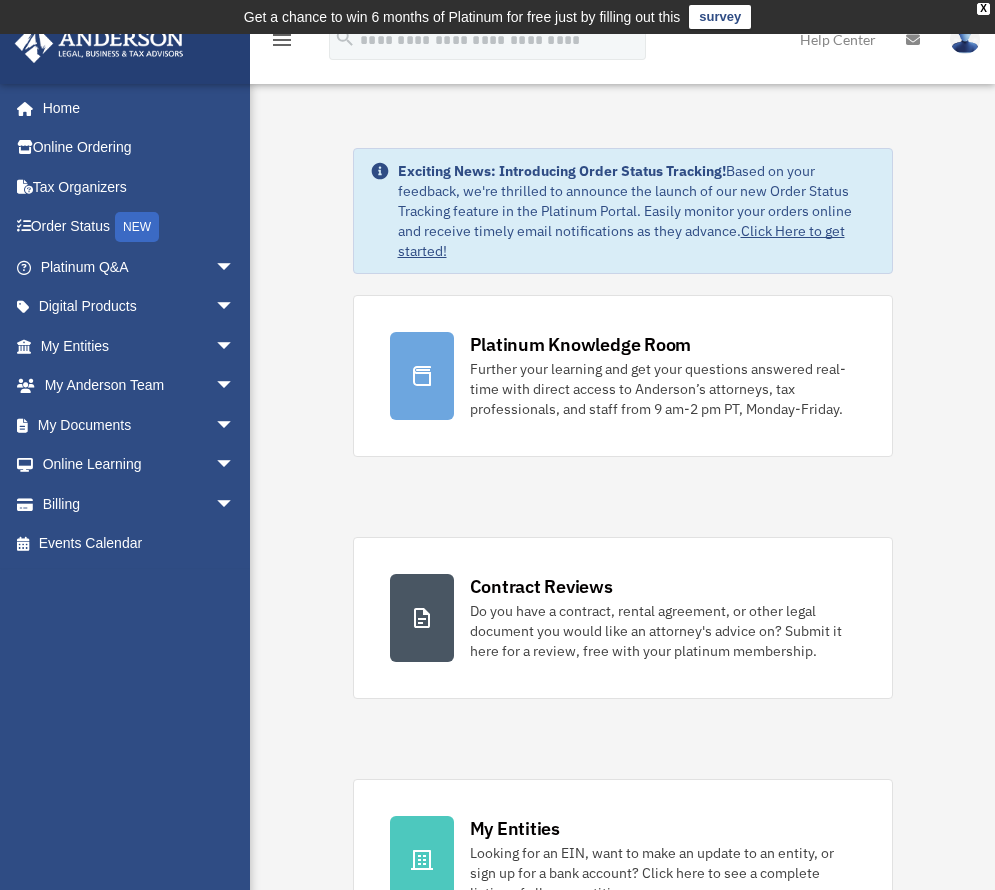scroll, scrollTop: 0, scrollLeft: 0, axis: both 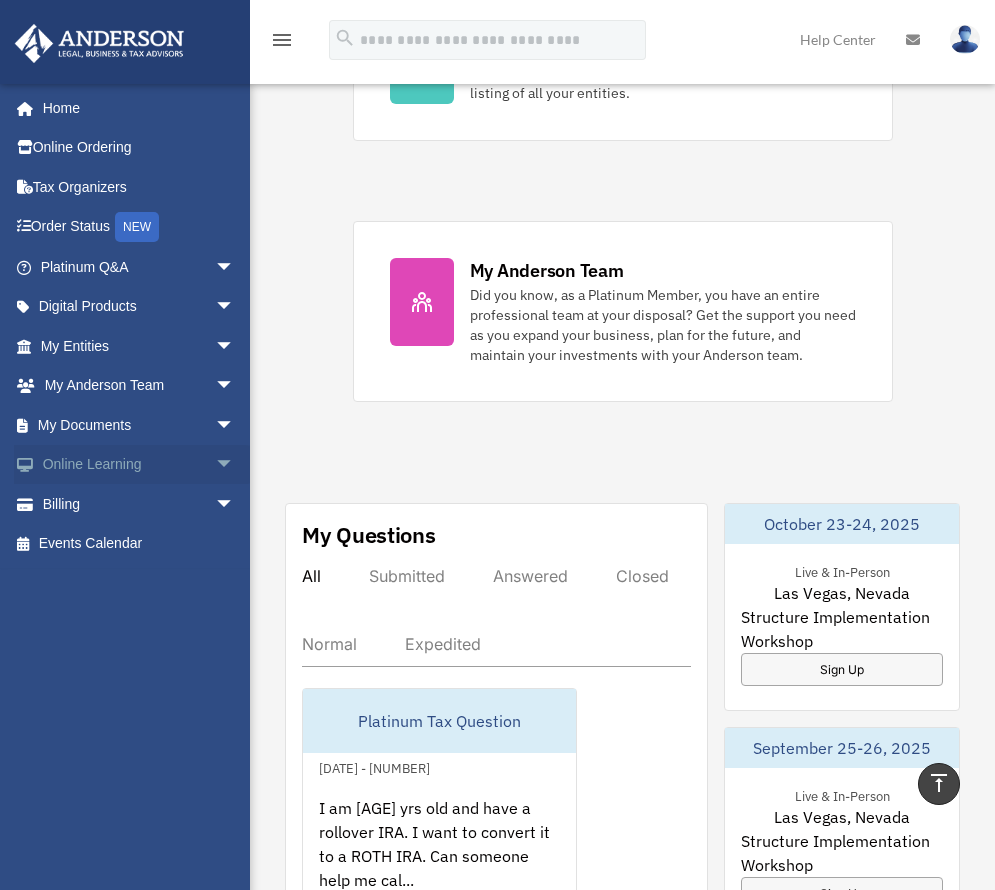 click on "arrow_drop_down" at bounding box center (235, 465) 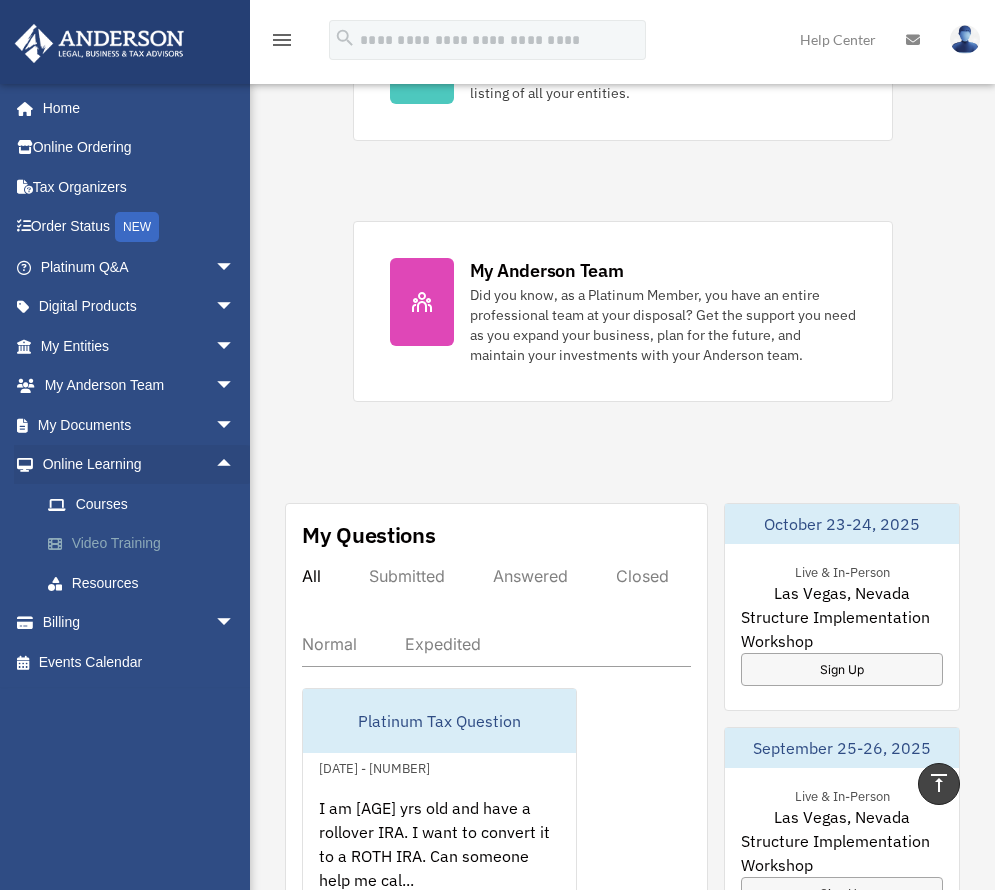 click on "Video Training" at bounding box center [146, 544] 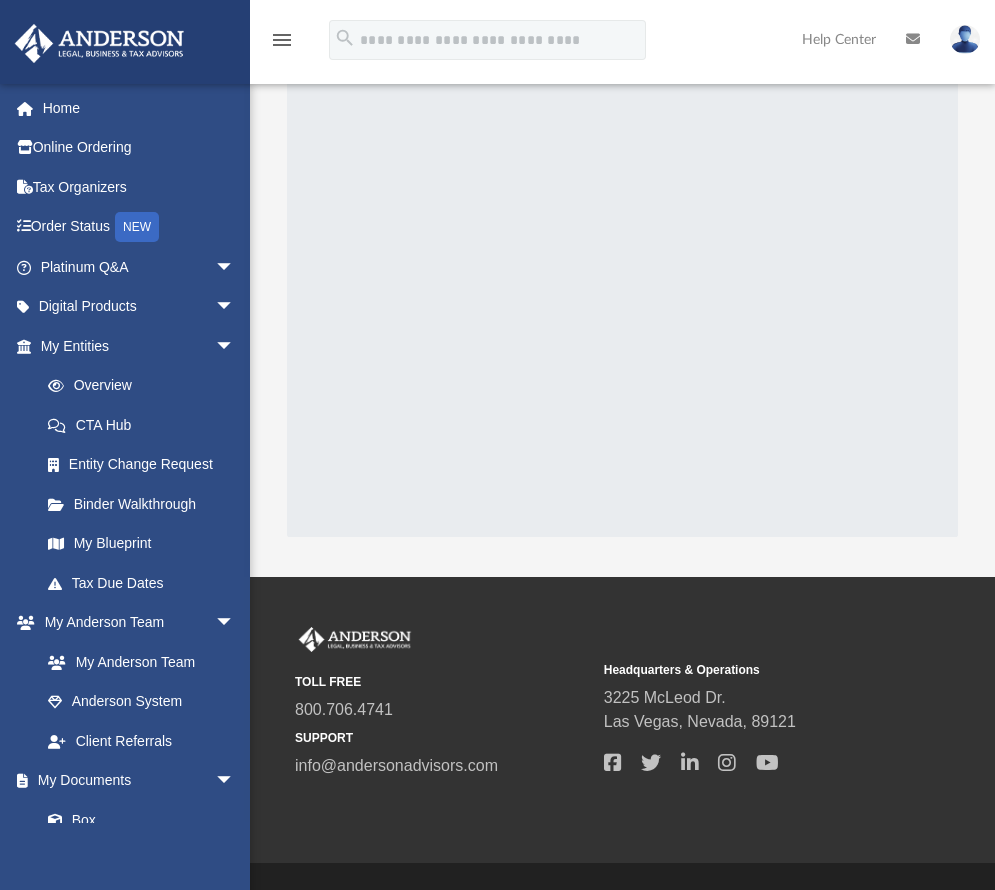 scroll, scrollTop: 0, scrollLeft: 0, axis: both 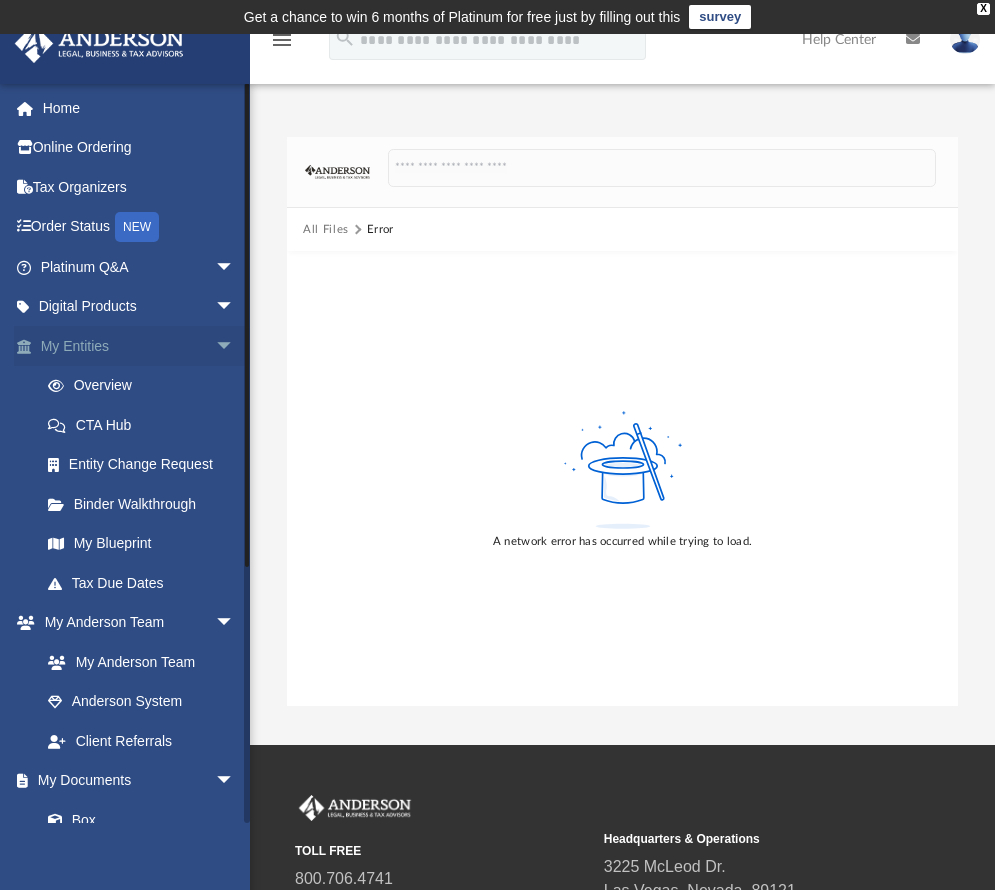 click on "arrow_drop_down" at bounding box center [235, 346] 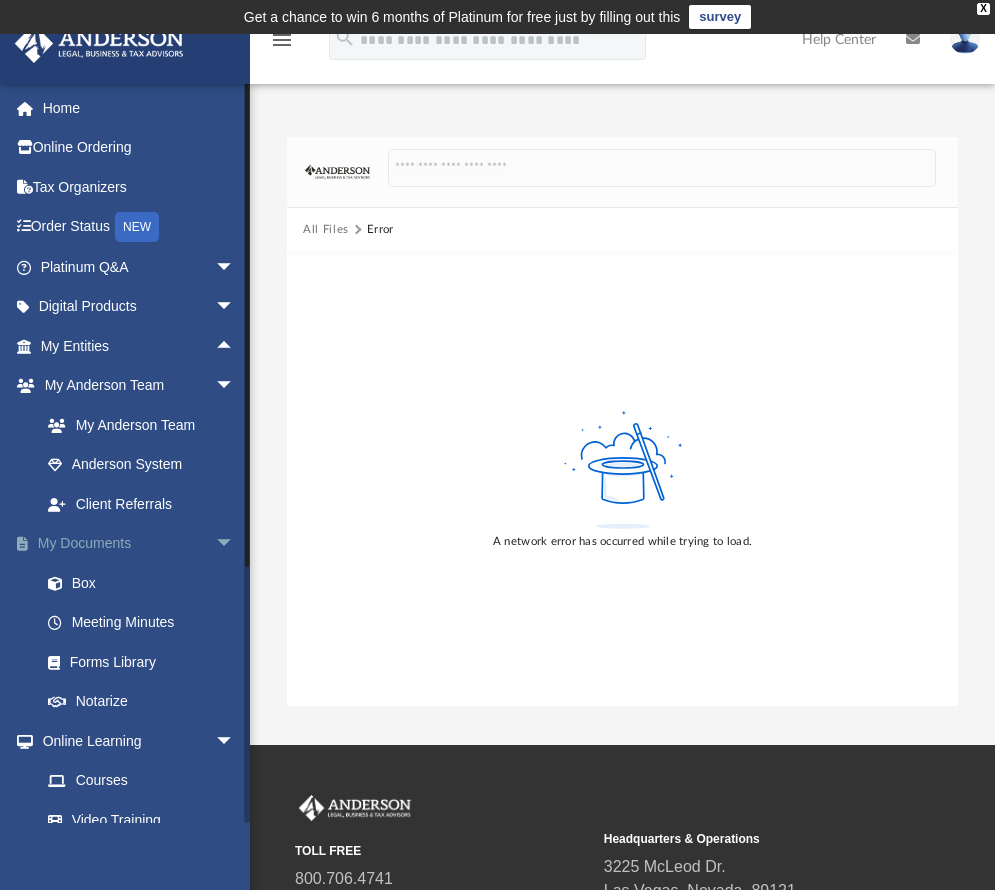 click on "arrow_drop_down" at bounding box center (235, 544) 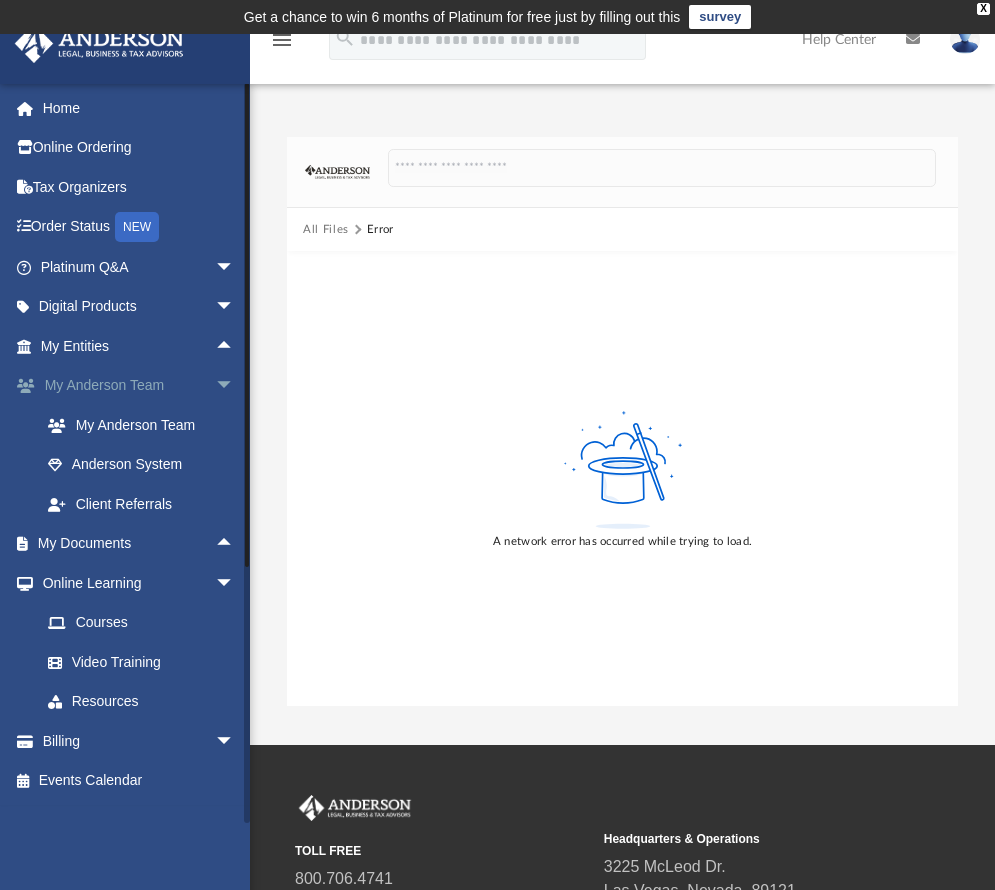 click on "arrow_drop_down" at bounding box center (235, 386) 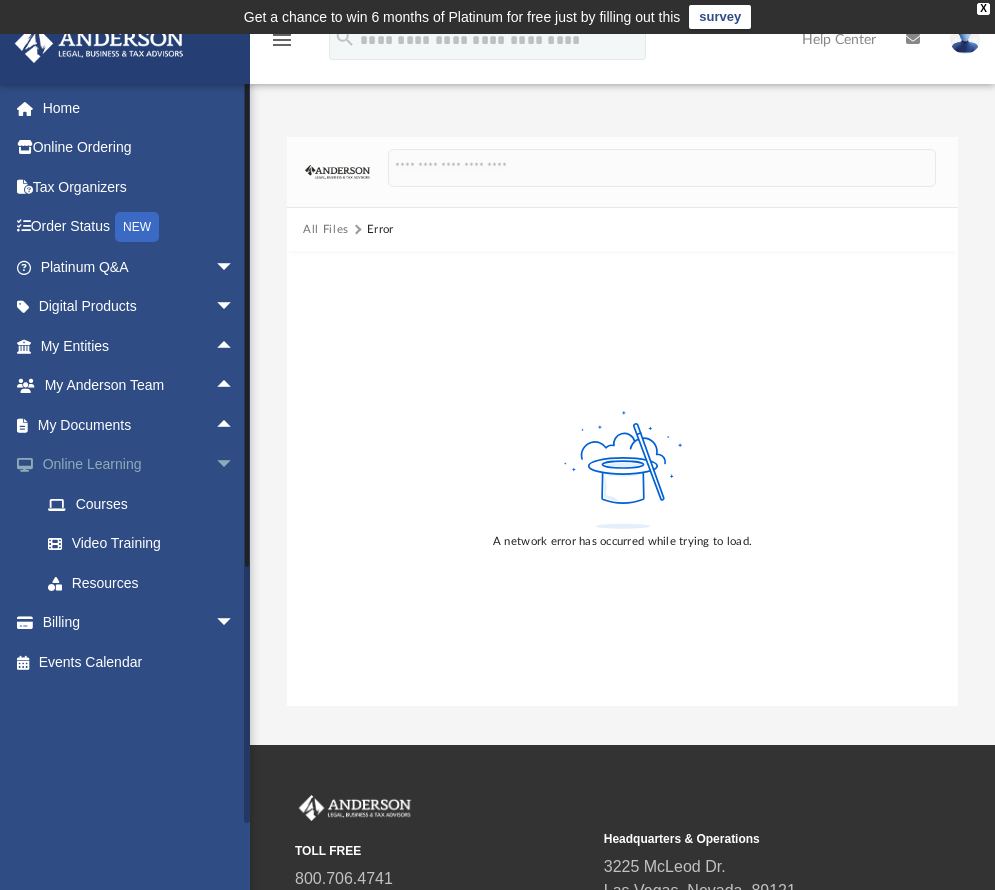 click on "arrow_drop_down" at bounding box center (235, 465) 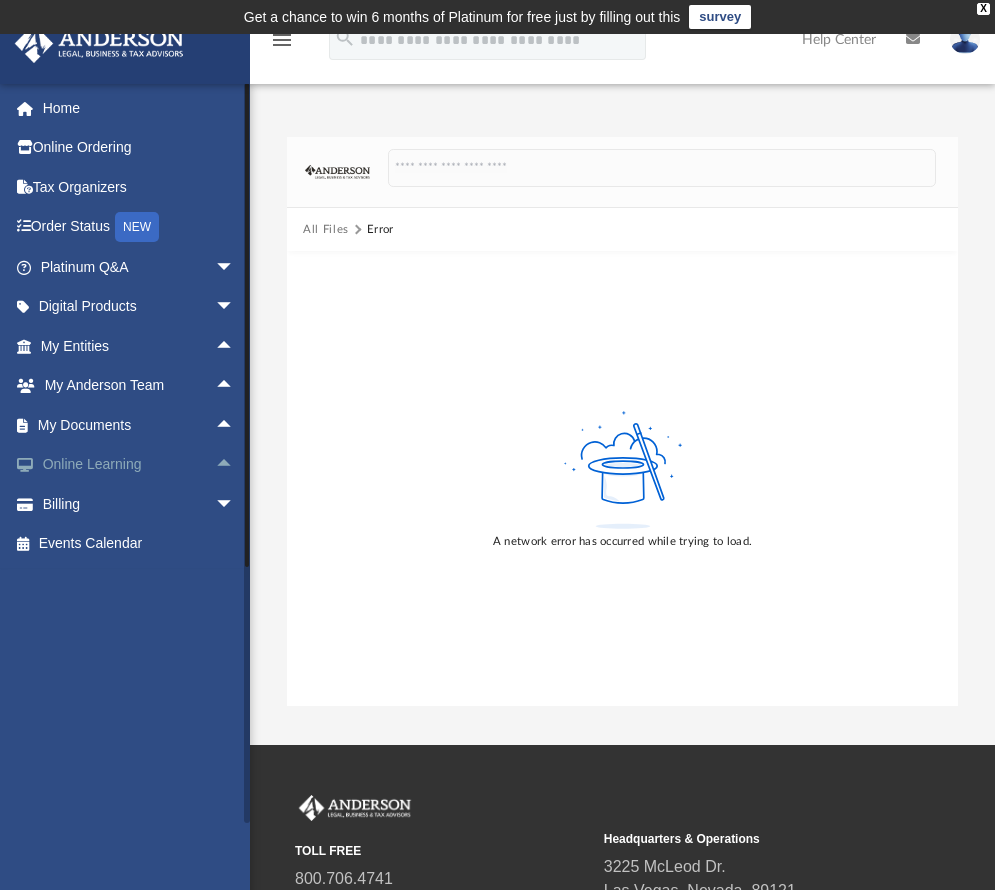 click on "Online Learning arrow_drop_up" at bounding box center [139, 465] 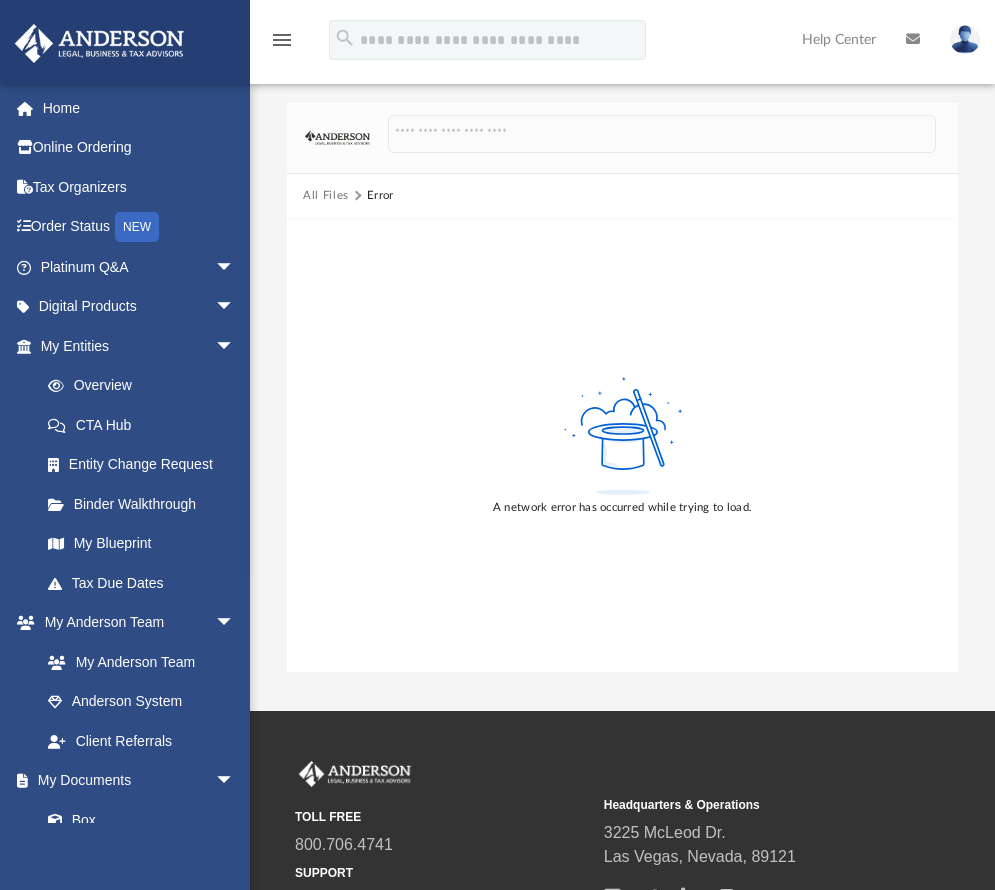 scroll, scrollTop: 0, scrollLeft: 0, axis: both 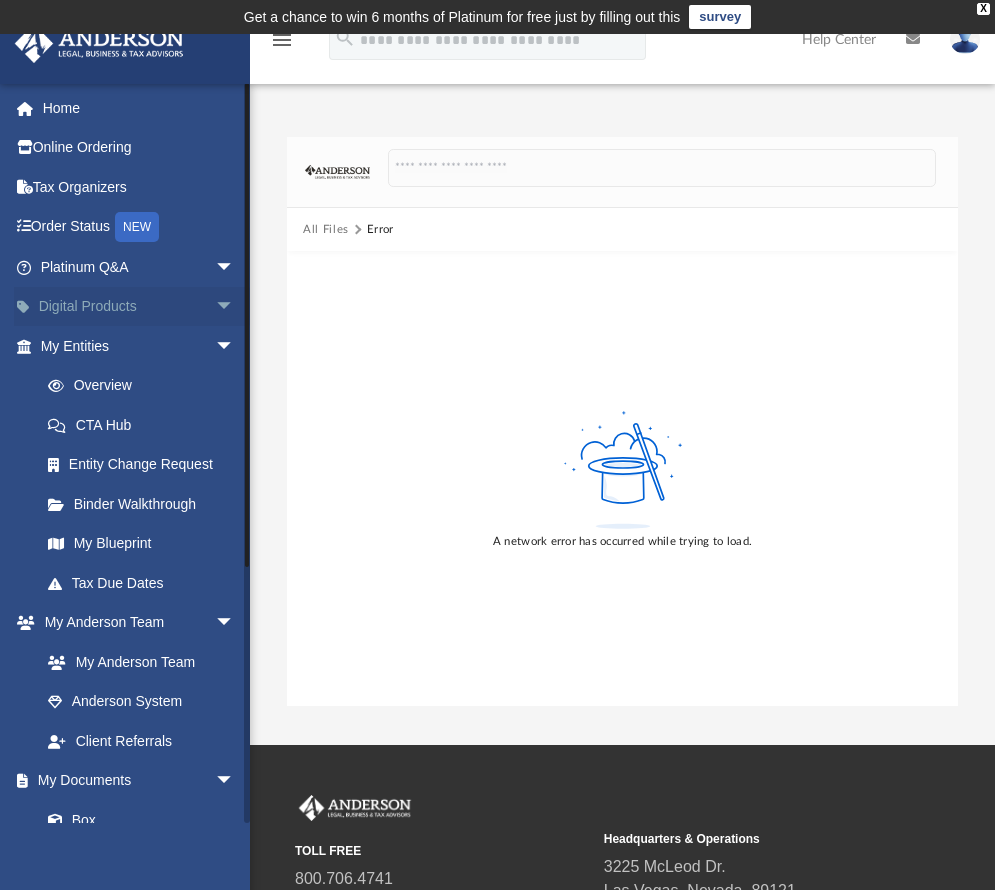 click on "Digital Products arrow_drop_down" at bounding box center (139, 307) 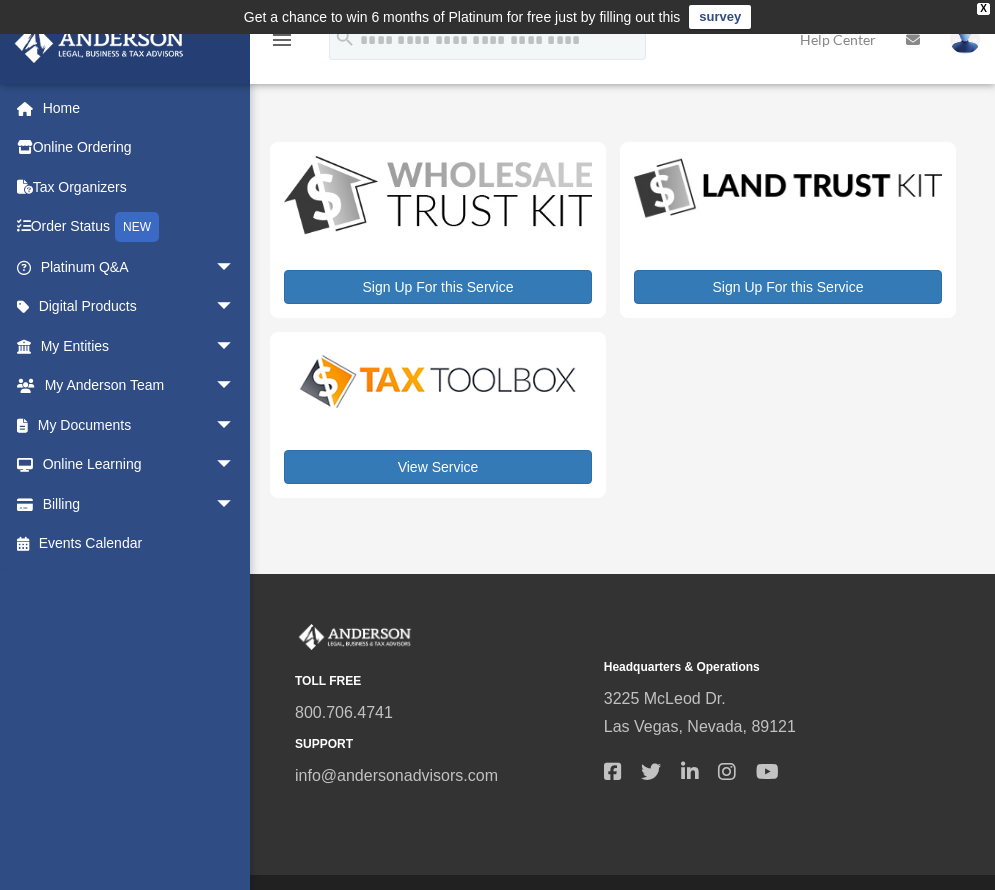 scroll, scrollTop: 0, scrollLeft: 0, axis: both 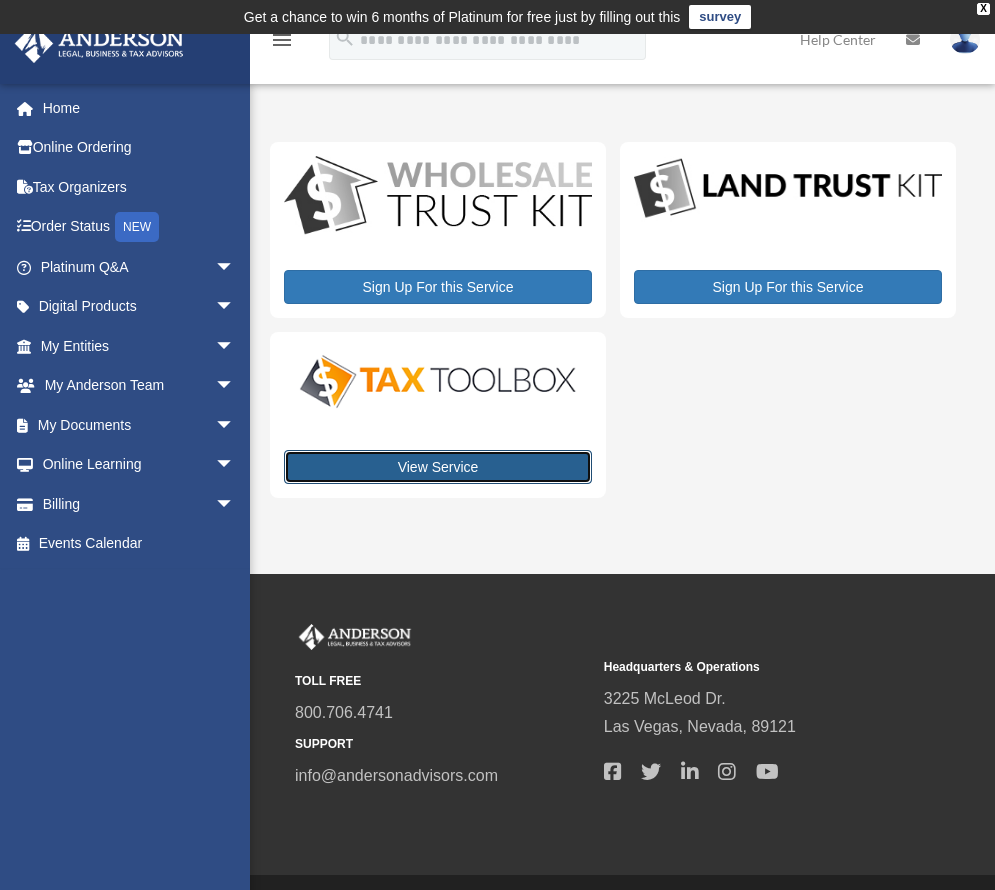click on "View Service" at bounding box center (438, 467) 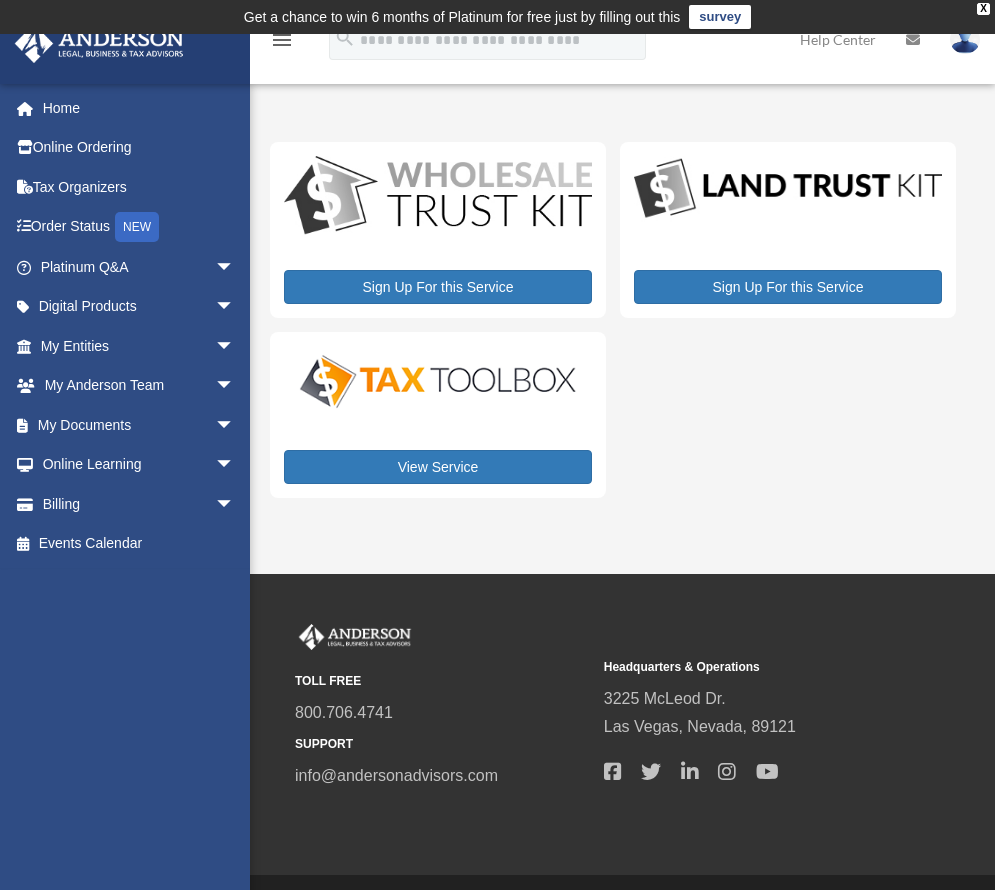 click at bounding box center (965, 39) 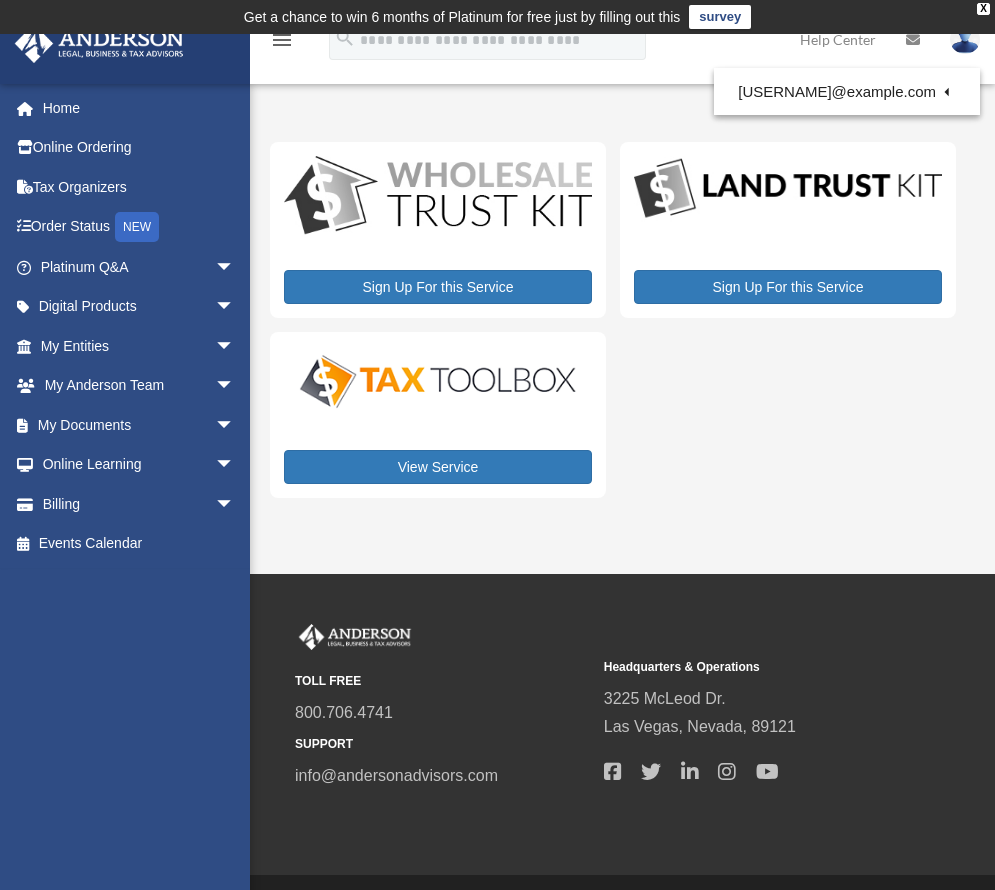 click on "Sign
Up For this Service
Sign
Up For this Service
View Service" at bounding box center [613, 319] 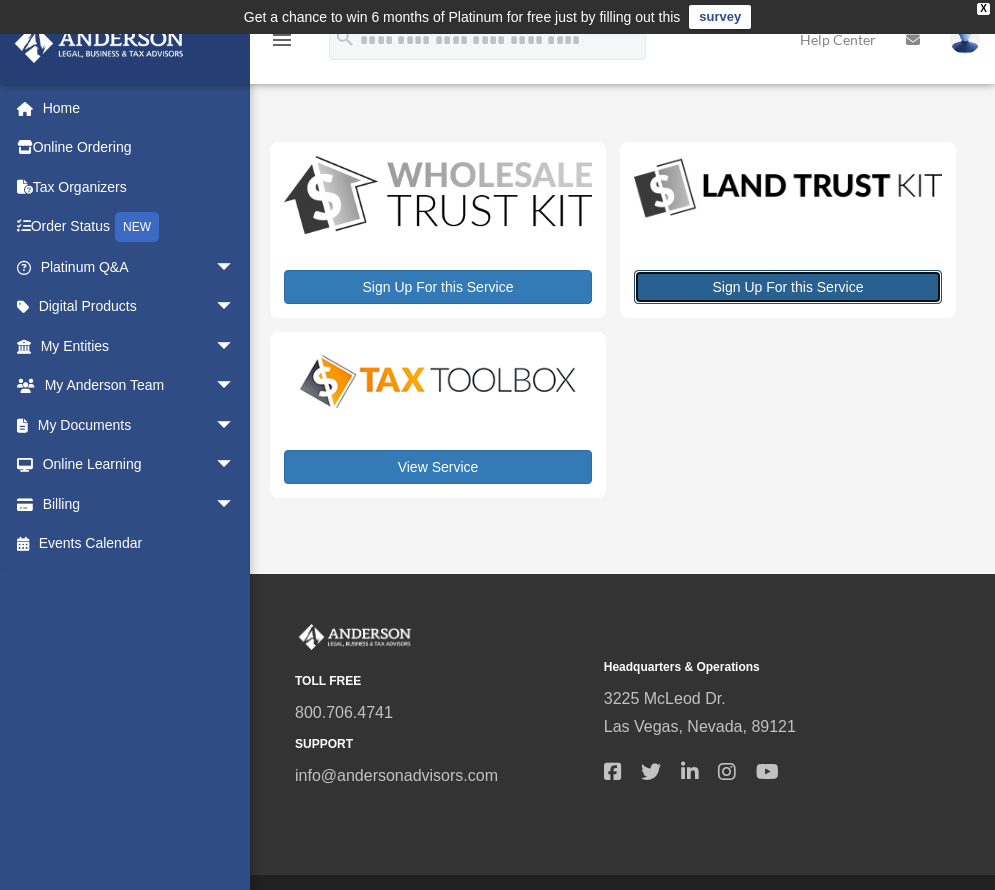 click on "Sign
Up For this Service" at bounding box center [788, 287] 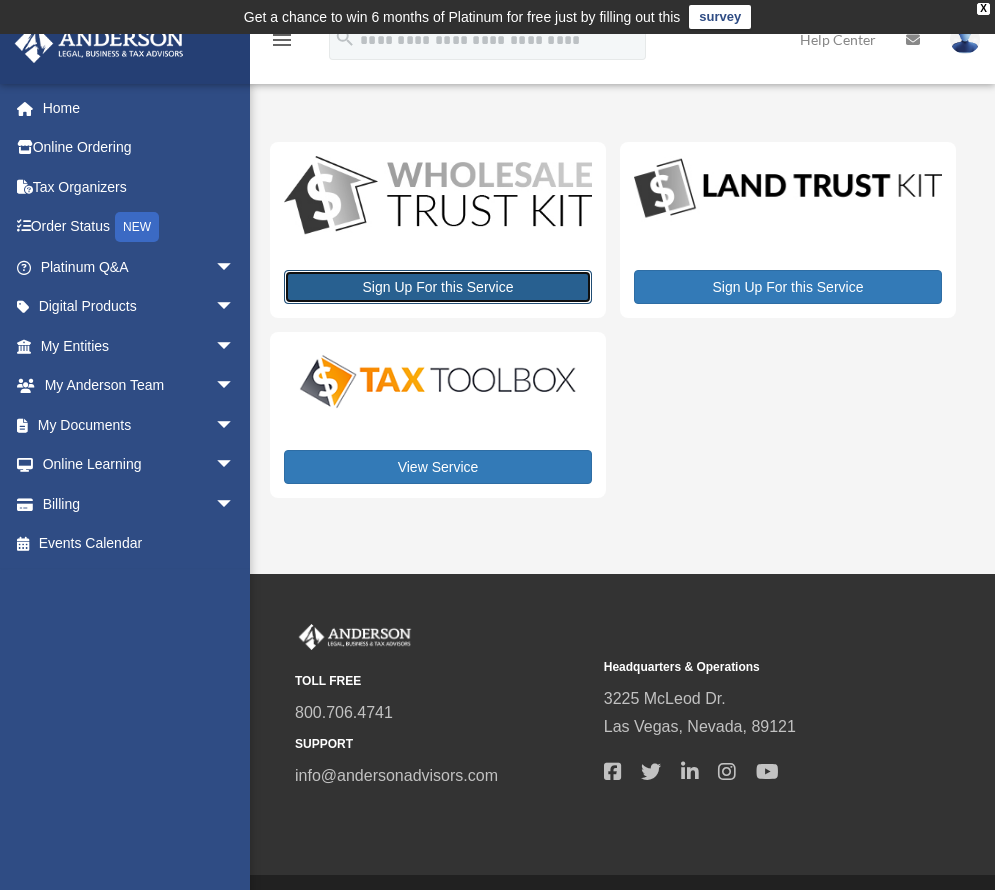 click on "Sign
Up For this Service" at bounding box center [438, 287] 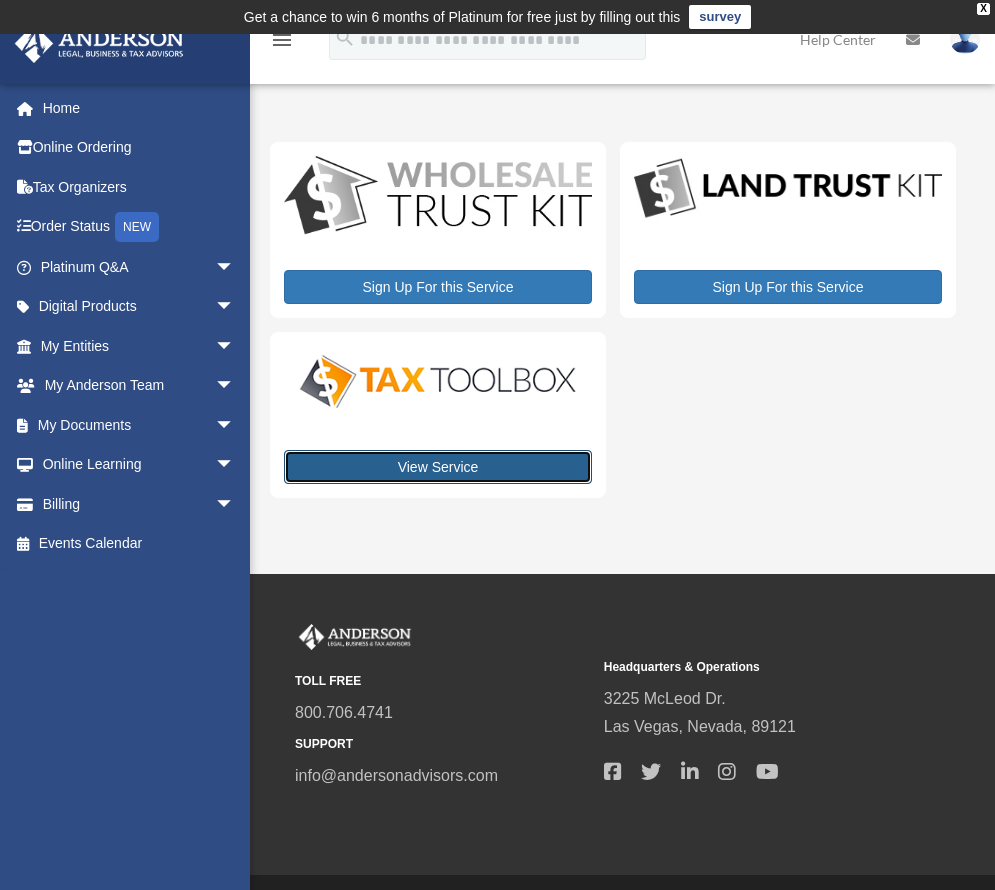 click on "View Service" at bounding box center [438, 467] 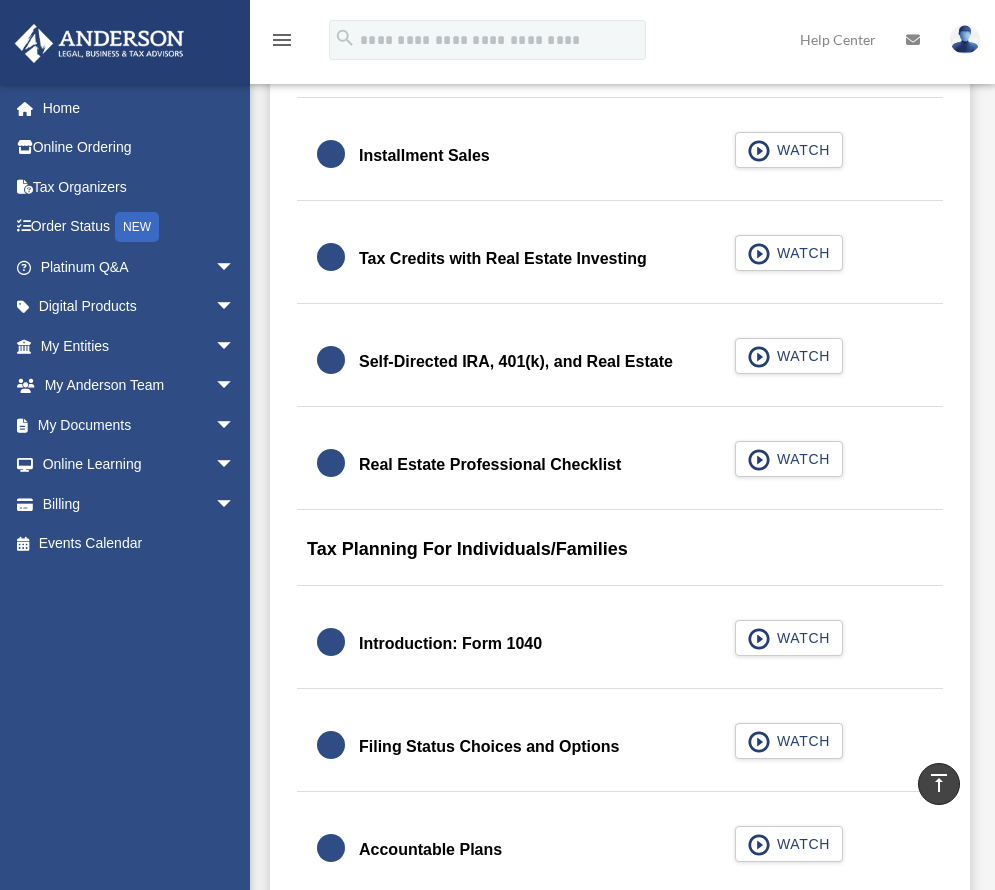 scroll, scrollTop: 2260, scrollLeft: 0, axis: vertical 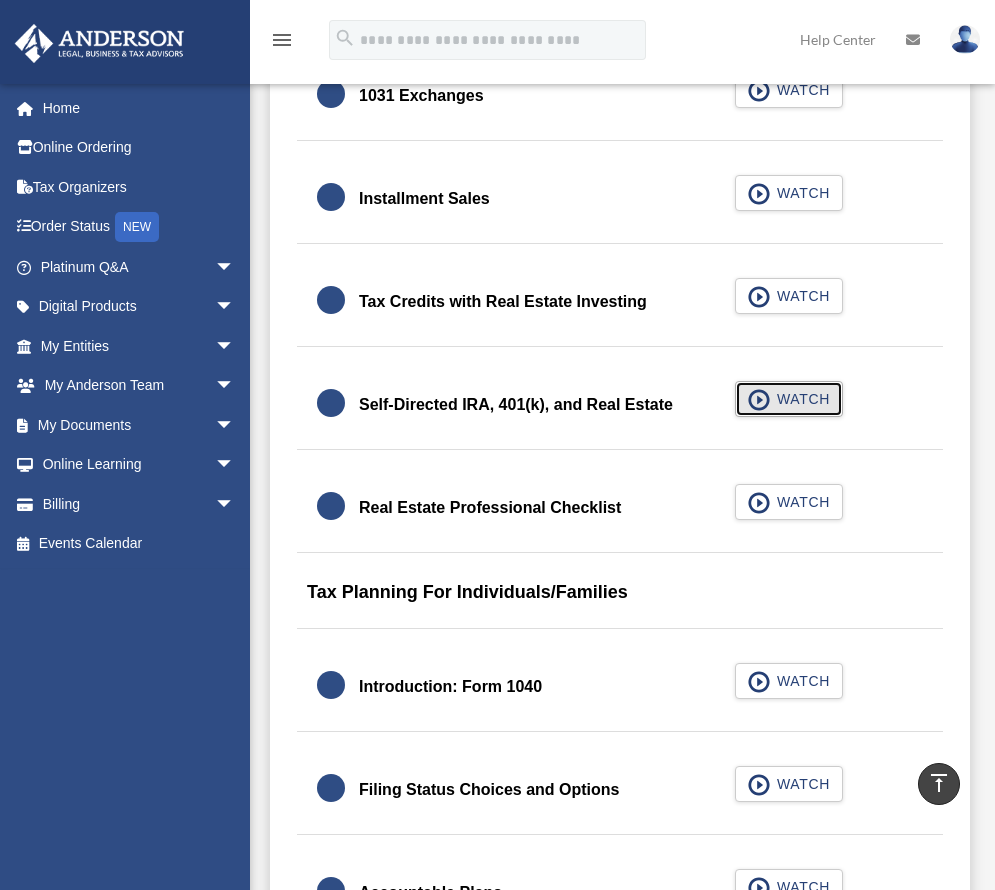 click on "WATCH" at bounding box center (800, 399) 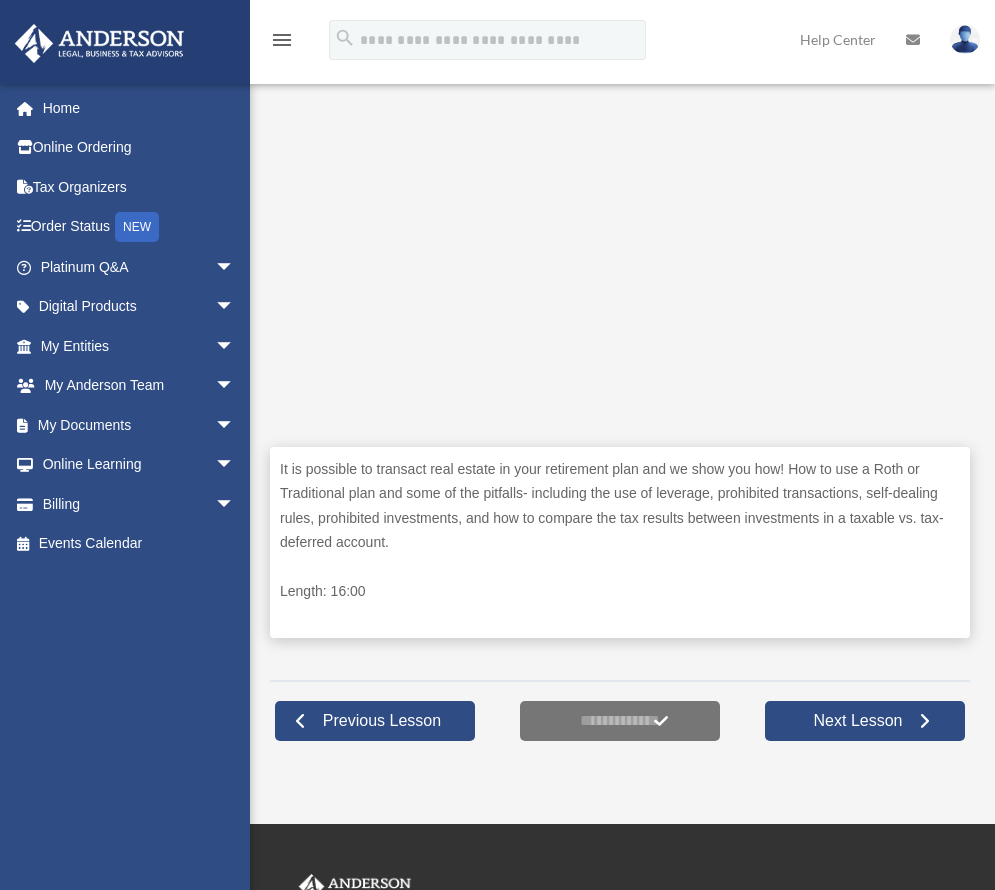 scroll, scrollTop: 500, scrollLeft: 0, axis: vertical 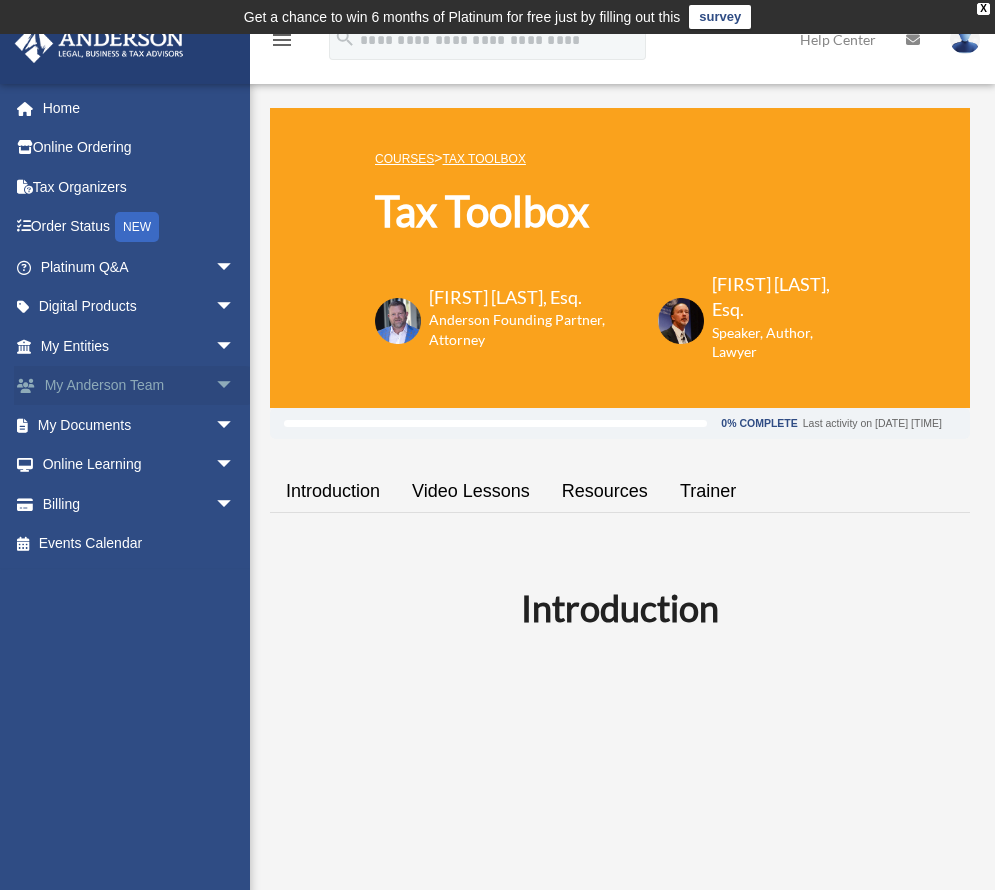 click on "arrow_drop_down" at bounding box center (235, 386) 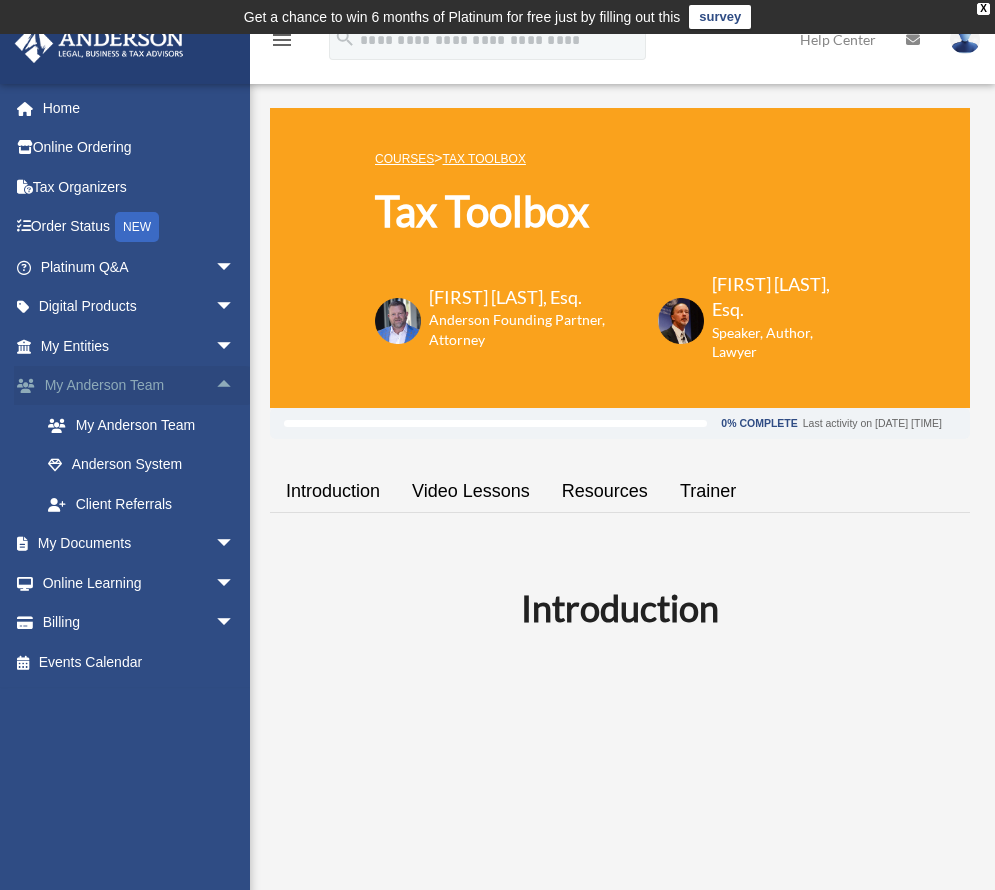 click on "arrow_drop_up" at bounding box center (235, 386) 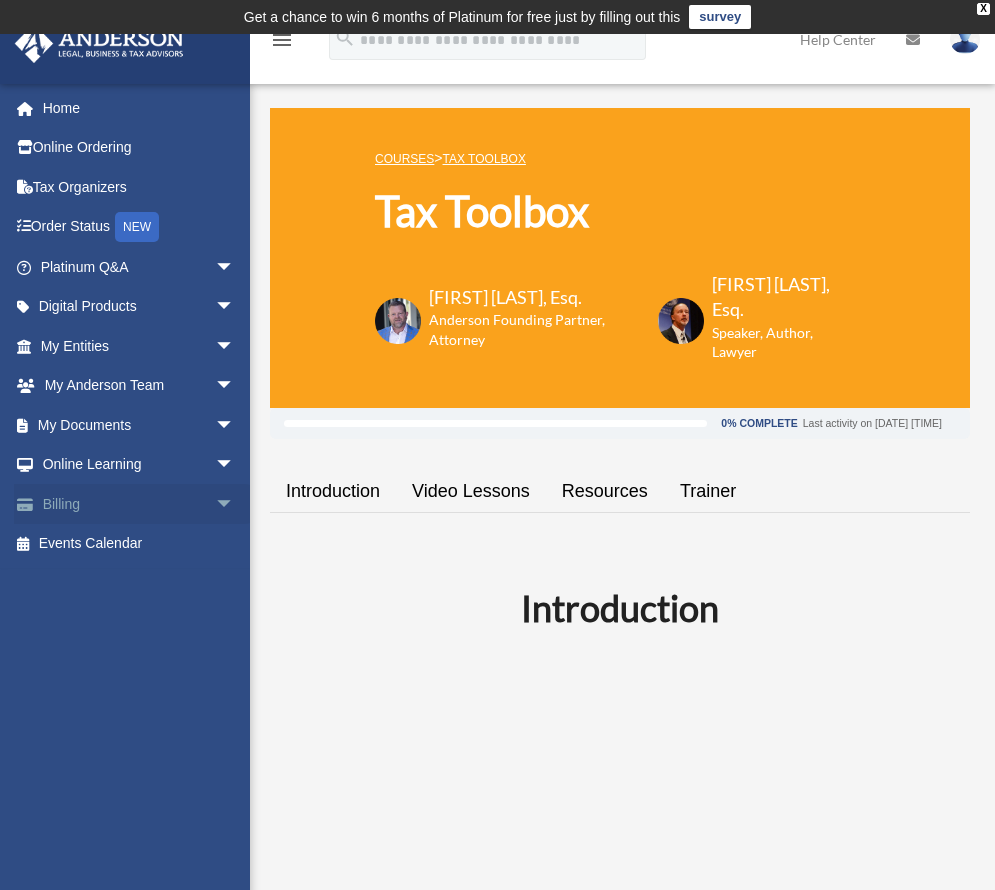 click on "arrow_drop_down" at bounding box center [235, 504] 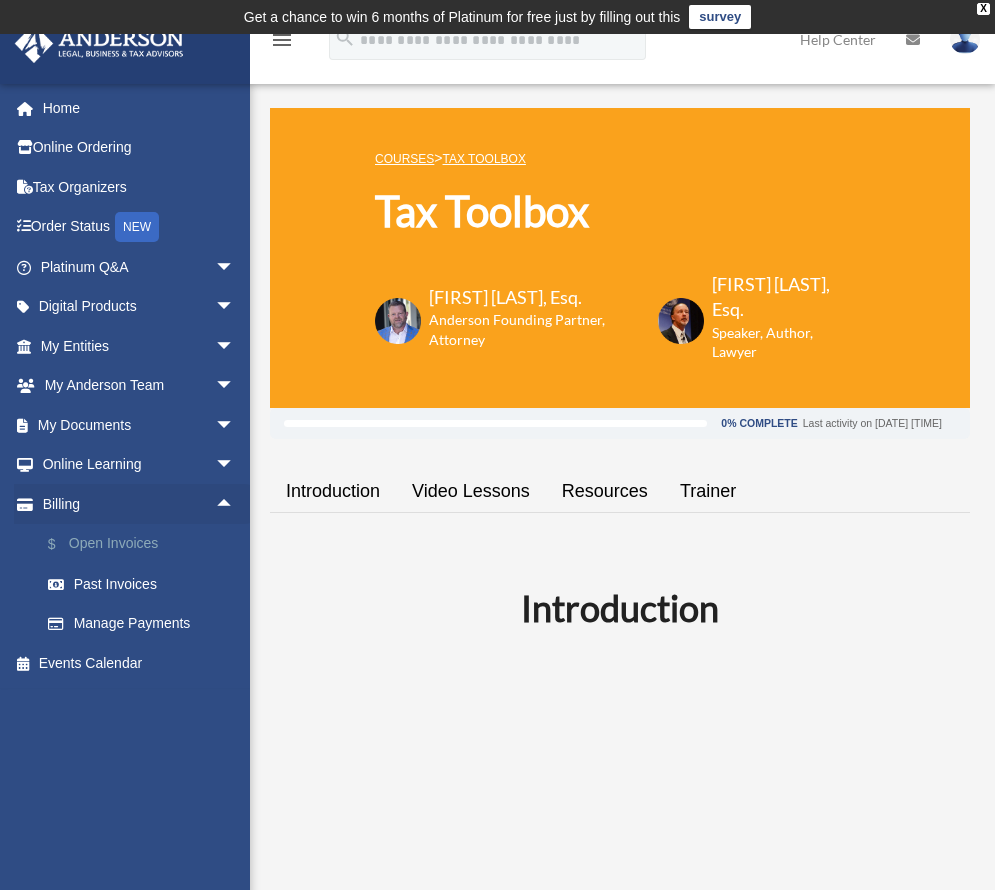 click on "$ Open Invoices" at bounding box center (146, 544) 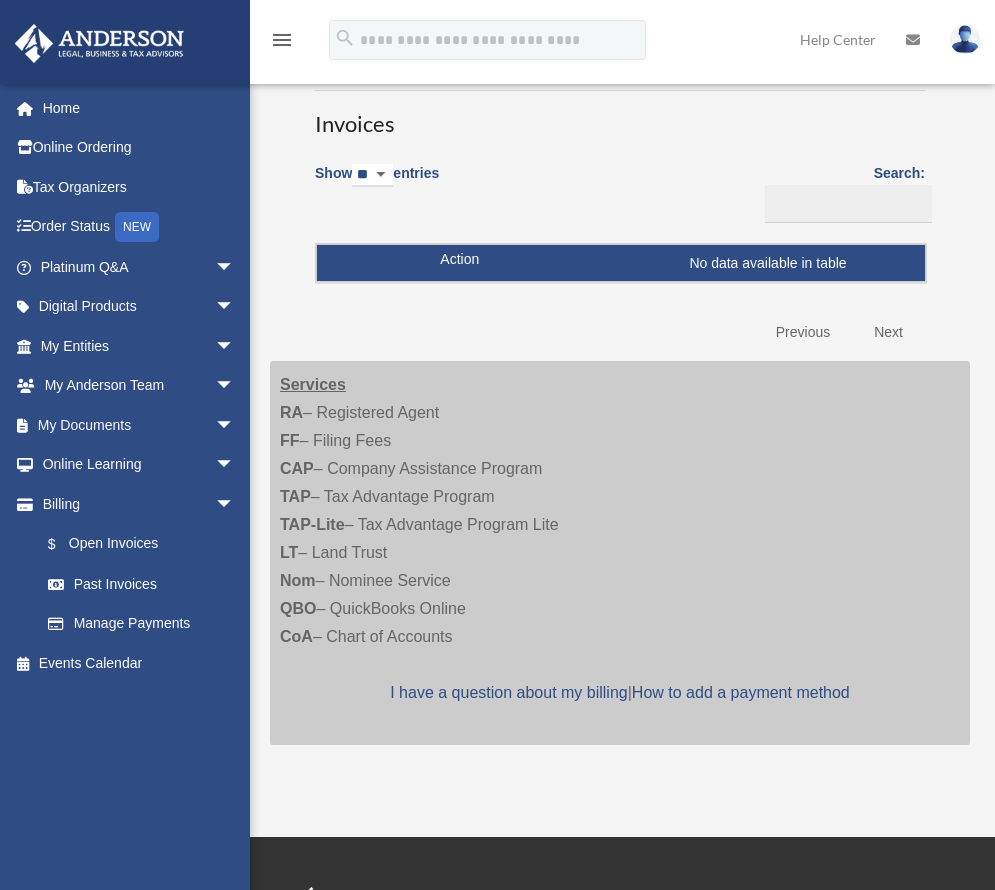 scroll, scrollTop: 0, scrollLeft: 0, axis: both 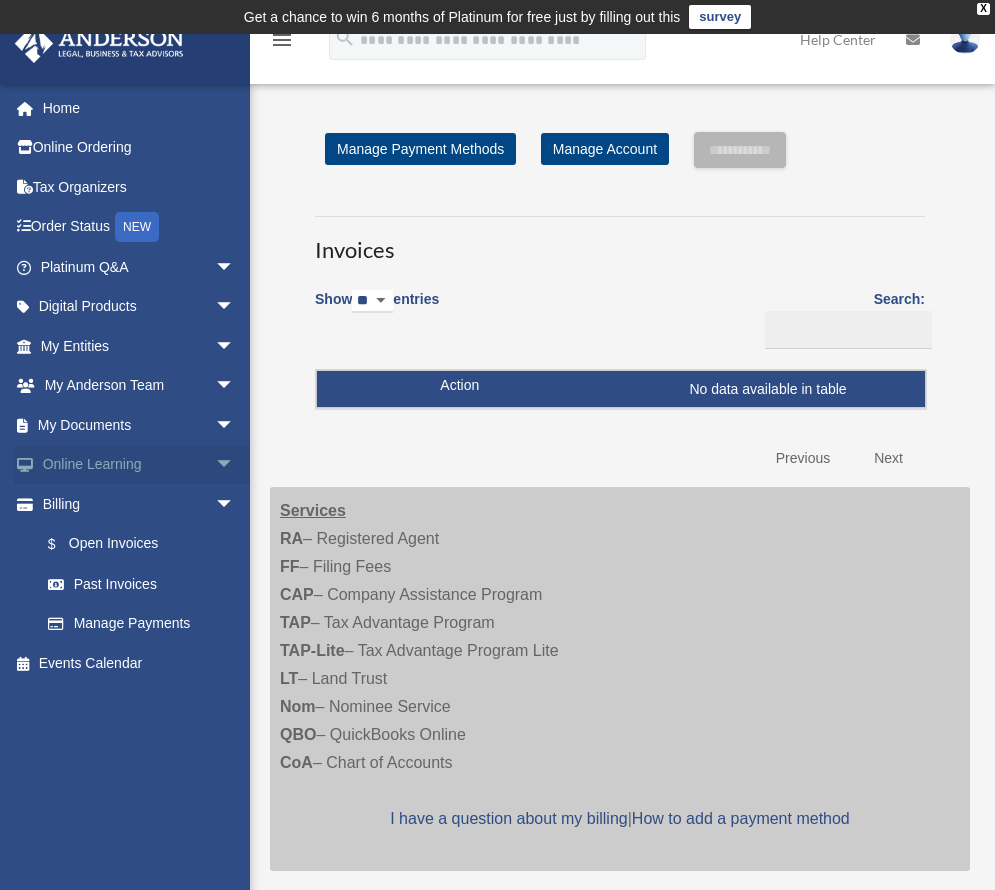 click on "Online Learning arrow_drop_down" at bounding box center [139, 465] 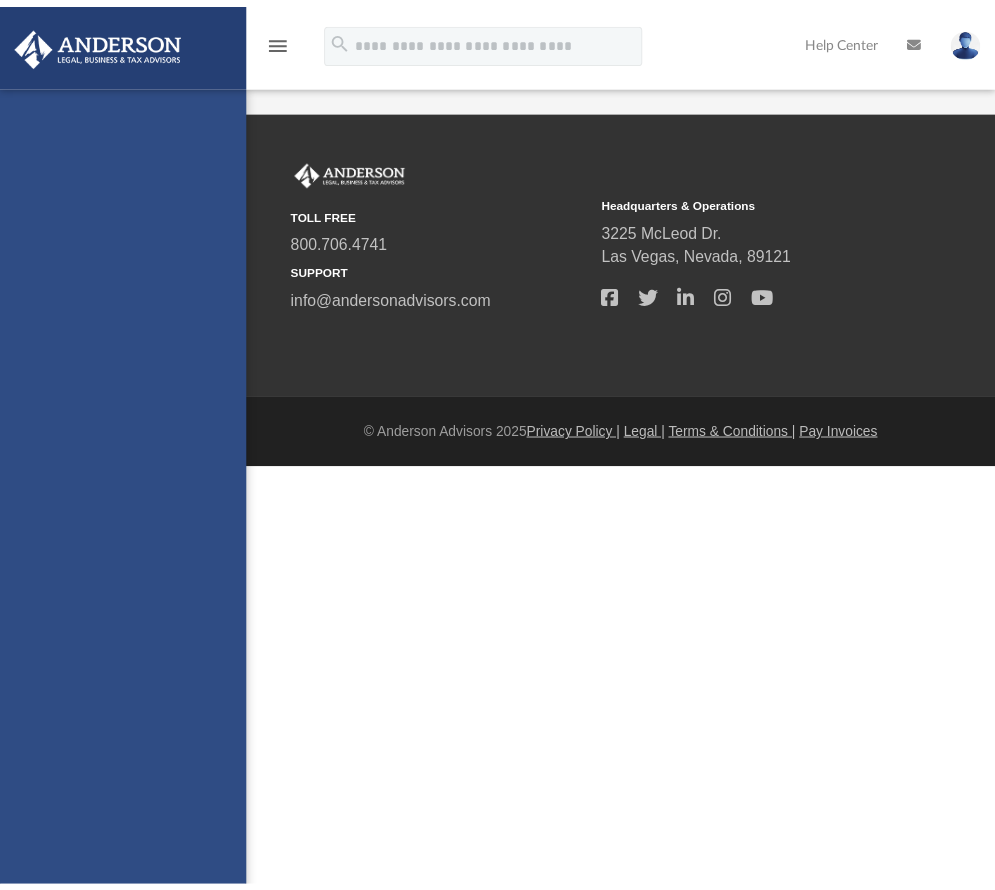 scroll, scrollTop: 0, scrollLeft: 0, axis: both 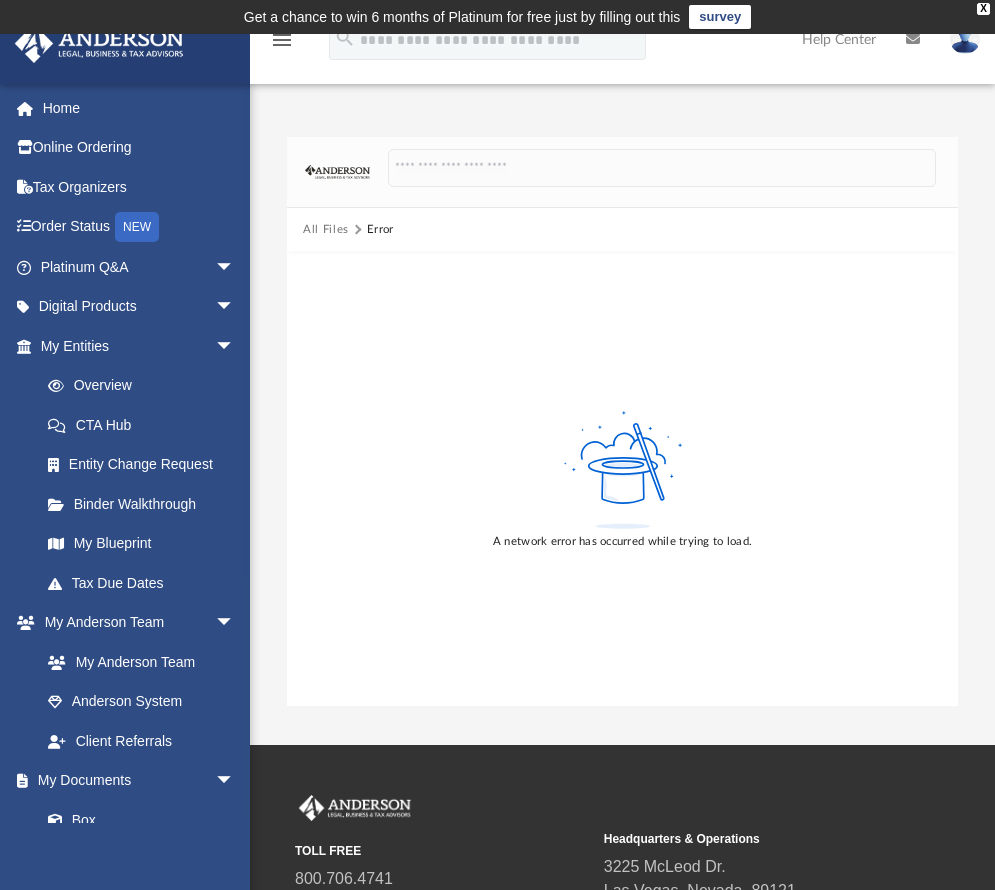 click at bounding box center [965, 39] 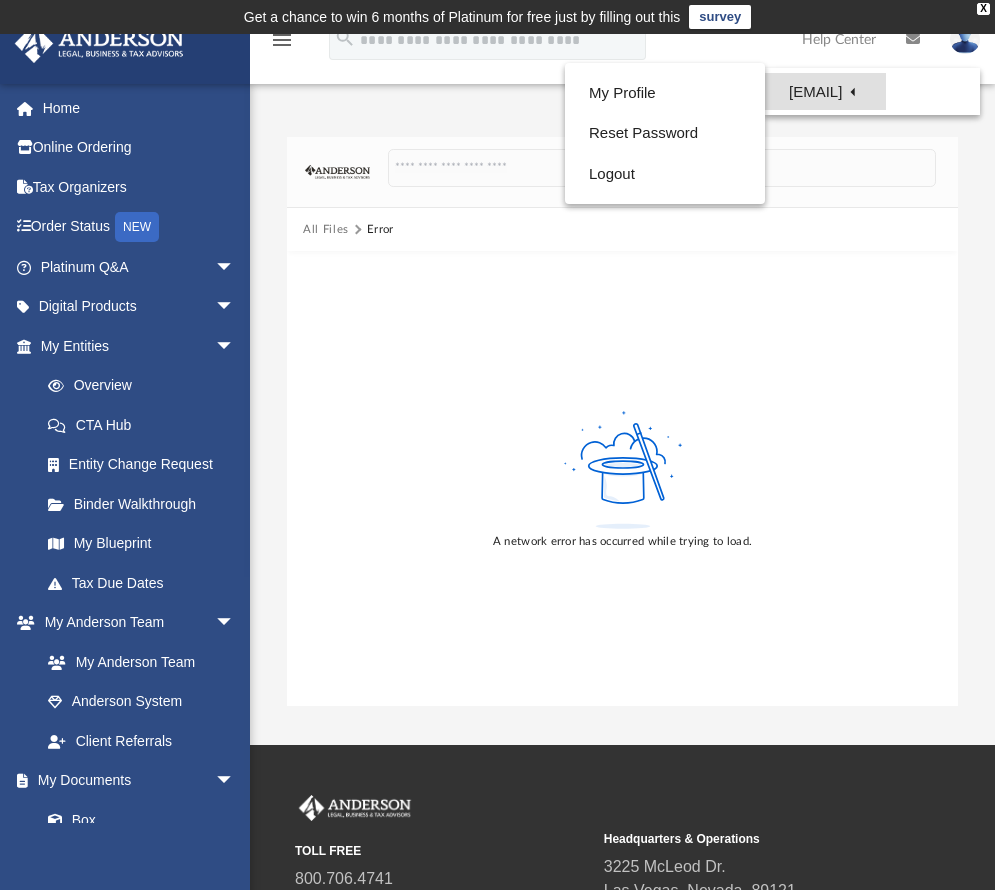 click on "[EMAIL]" at bounding box center [825, 91] 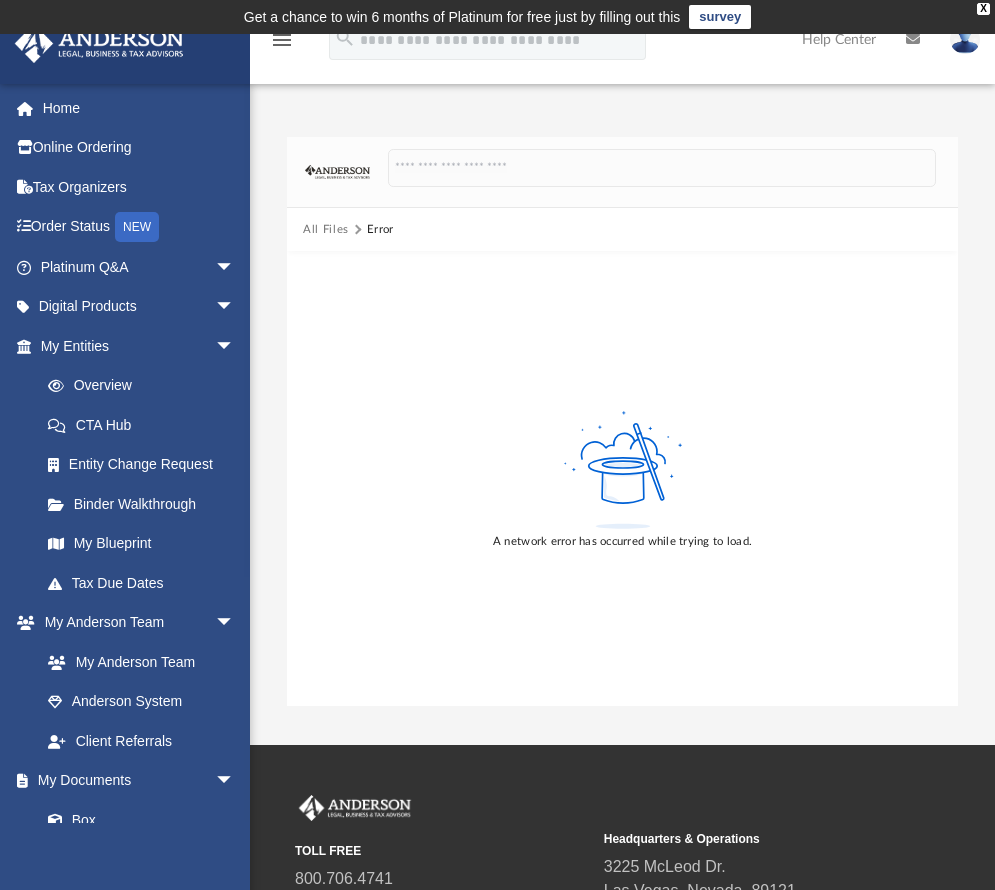 click at bounding box center [965, 39] 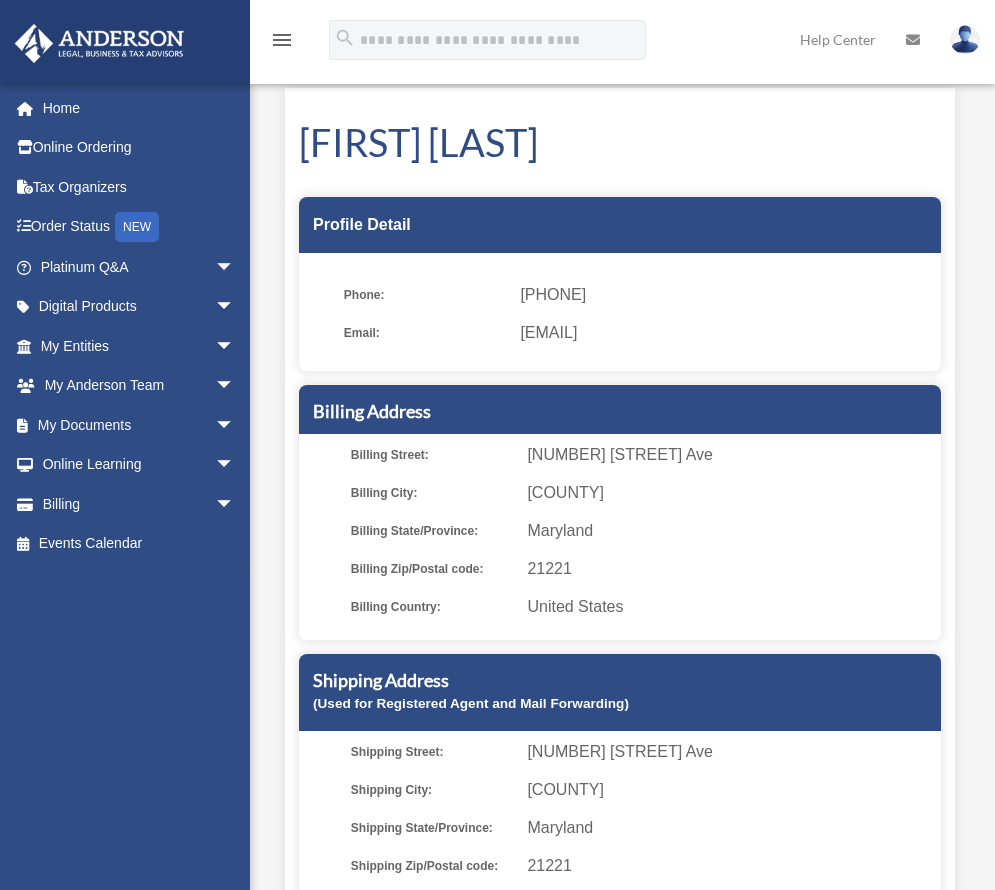 scroll, scrollTop: 0, scrollLeft: 0, axis: both 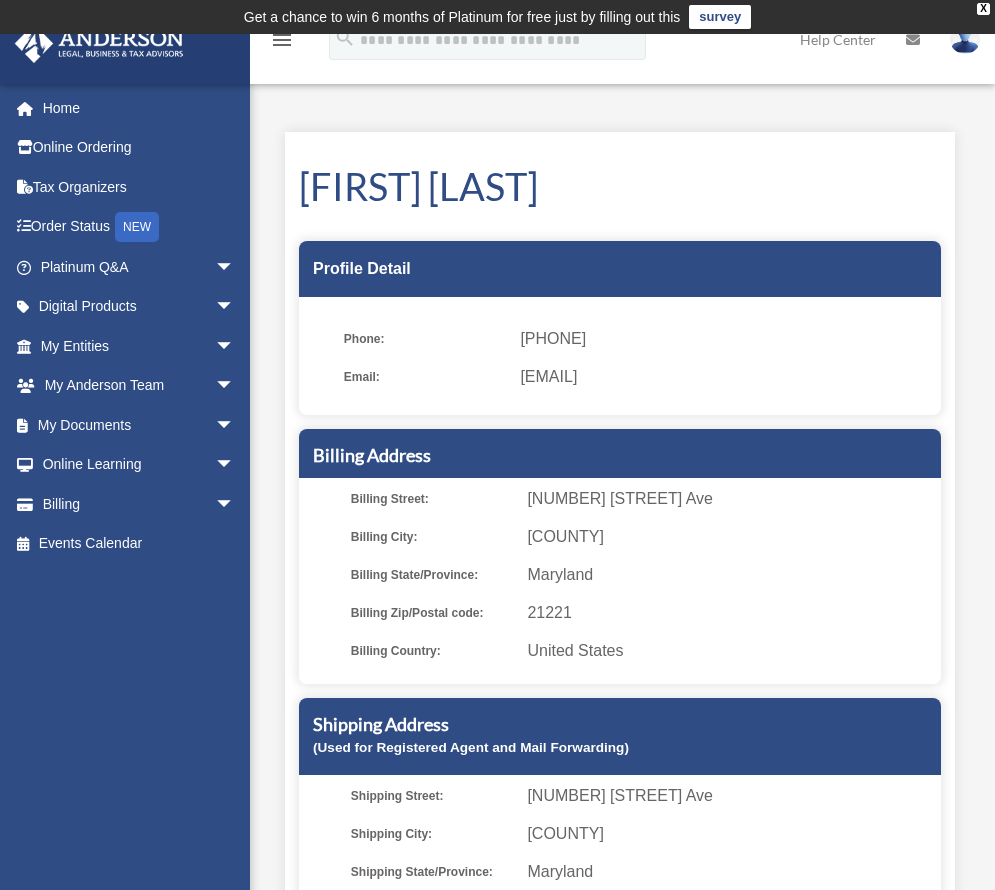 click at bounding box center [965, 39] 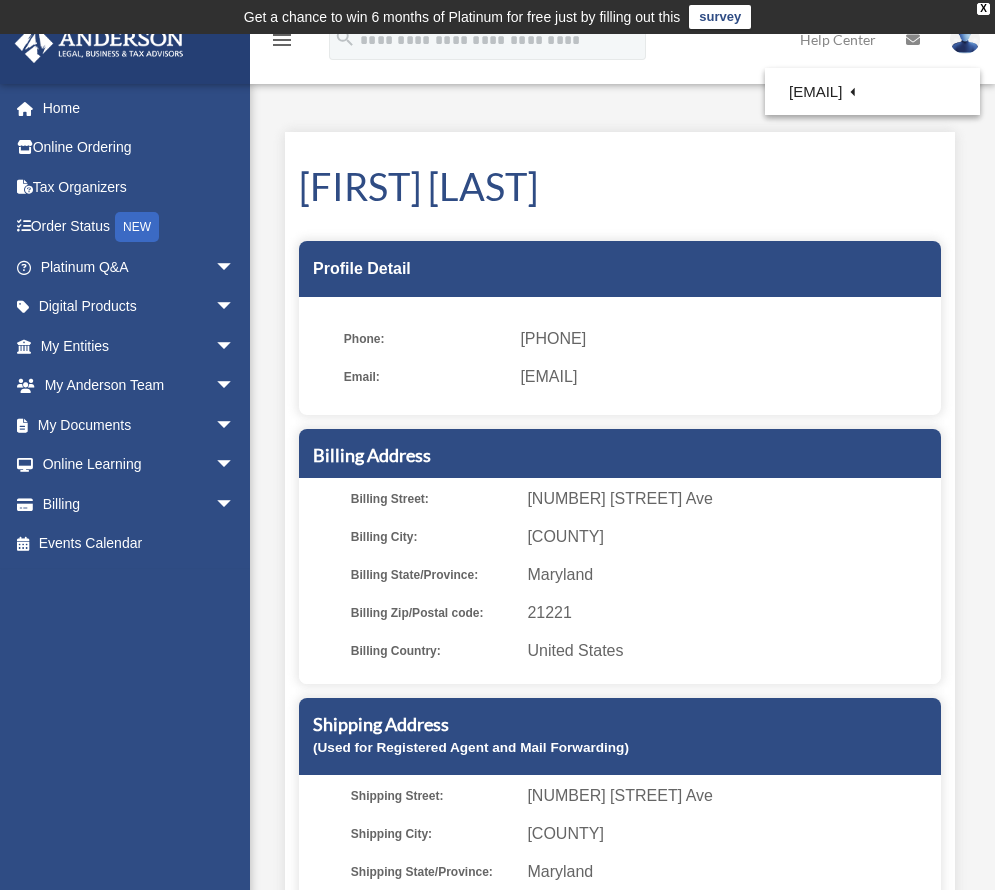 click on "Logout" at bounding box center (640, 174) 